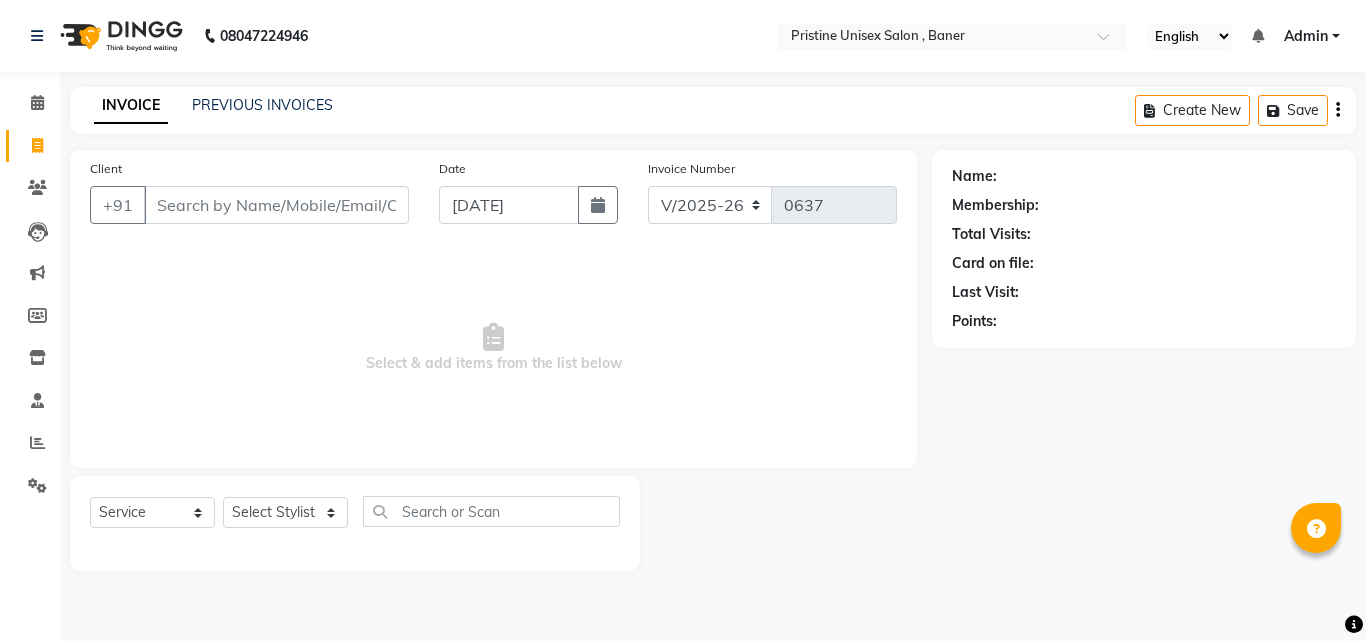 select on "6610" 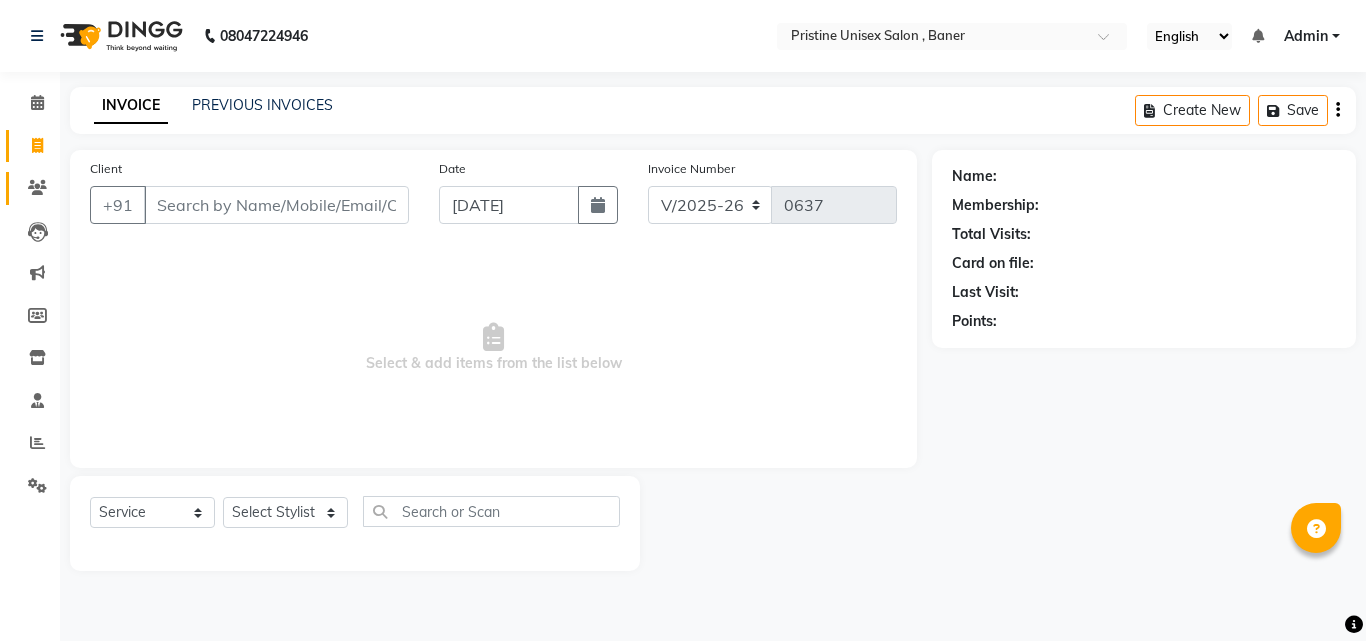 scroll, scrollTop: 0, scrollLeft: 0, axis: both 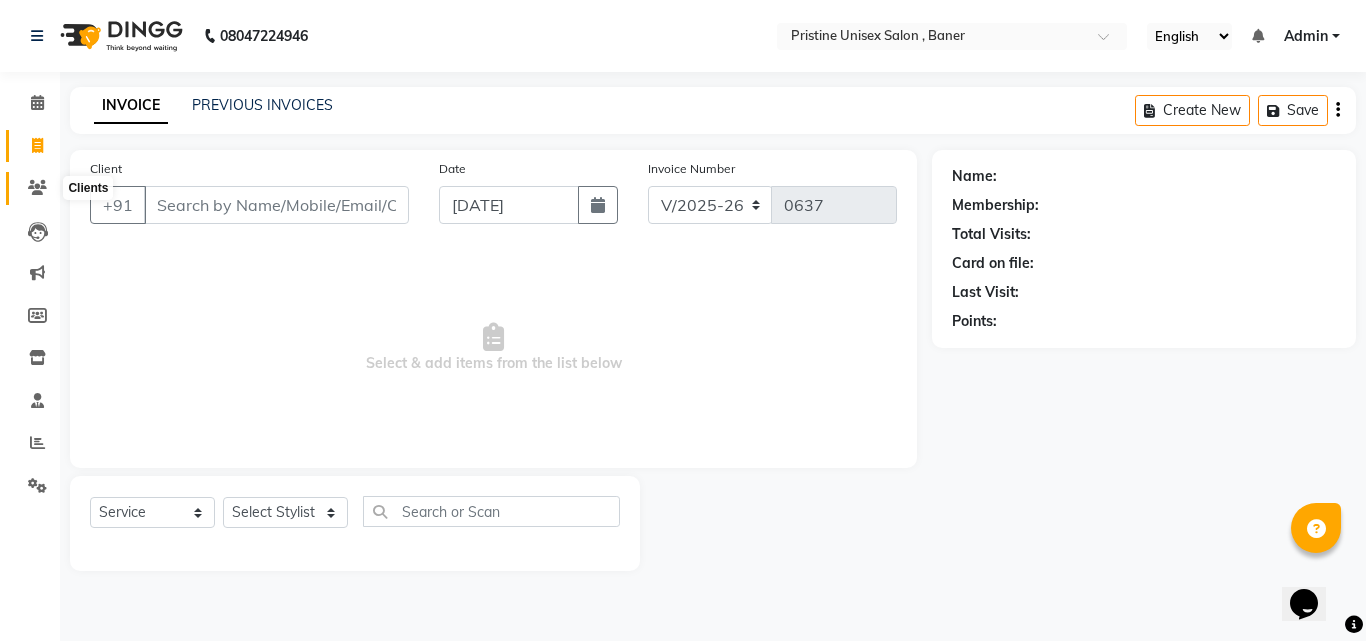 click 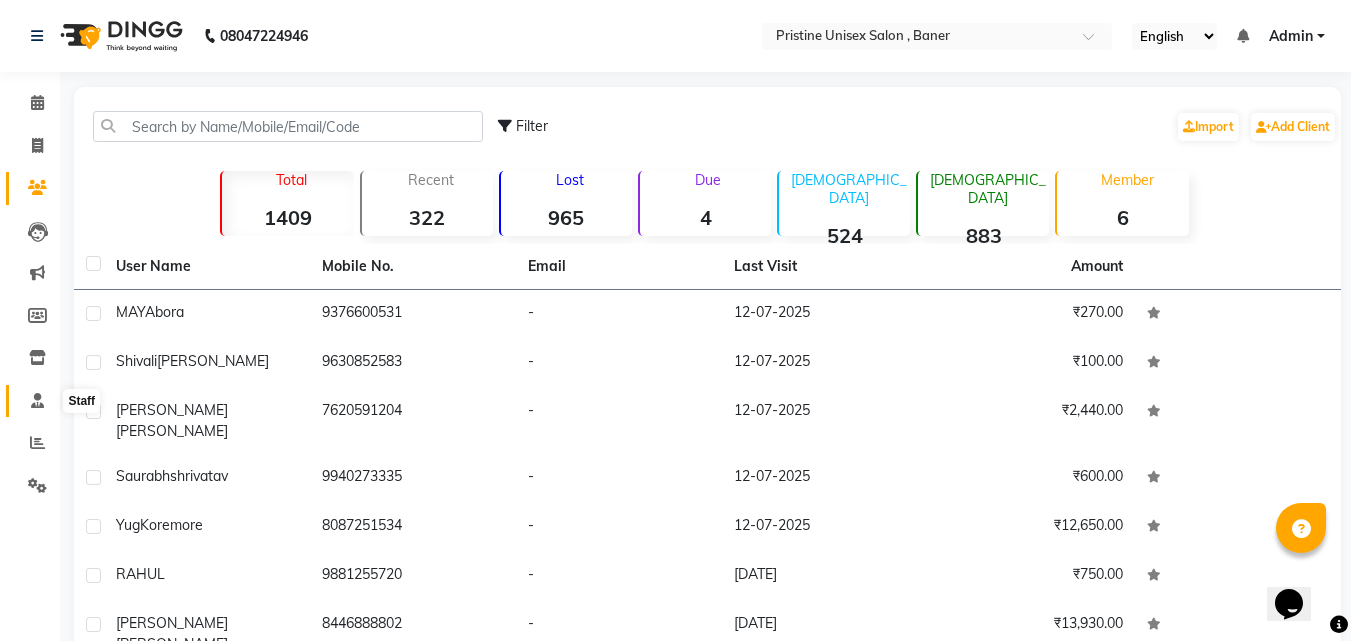 click 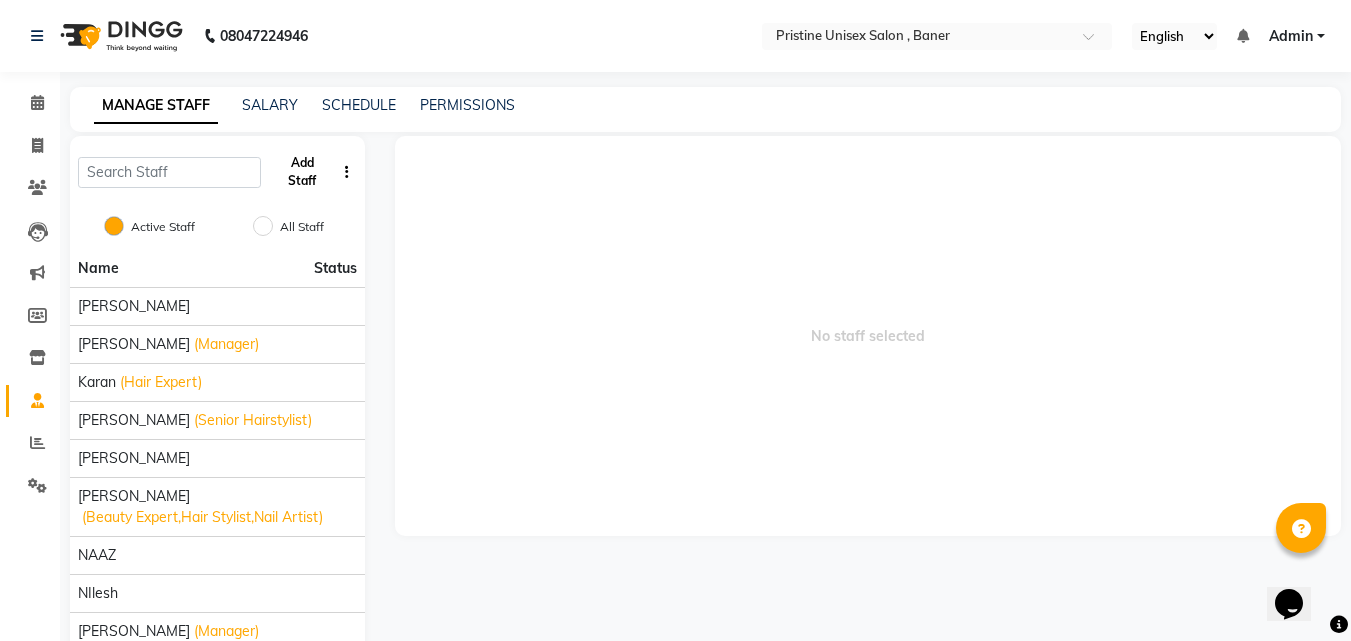 click on "Add Staff" 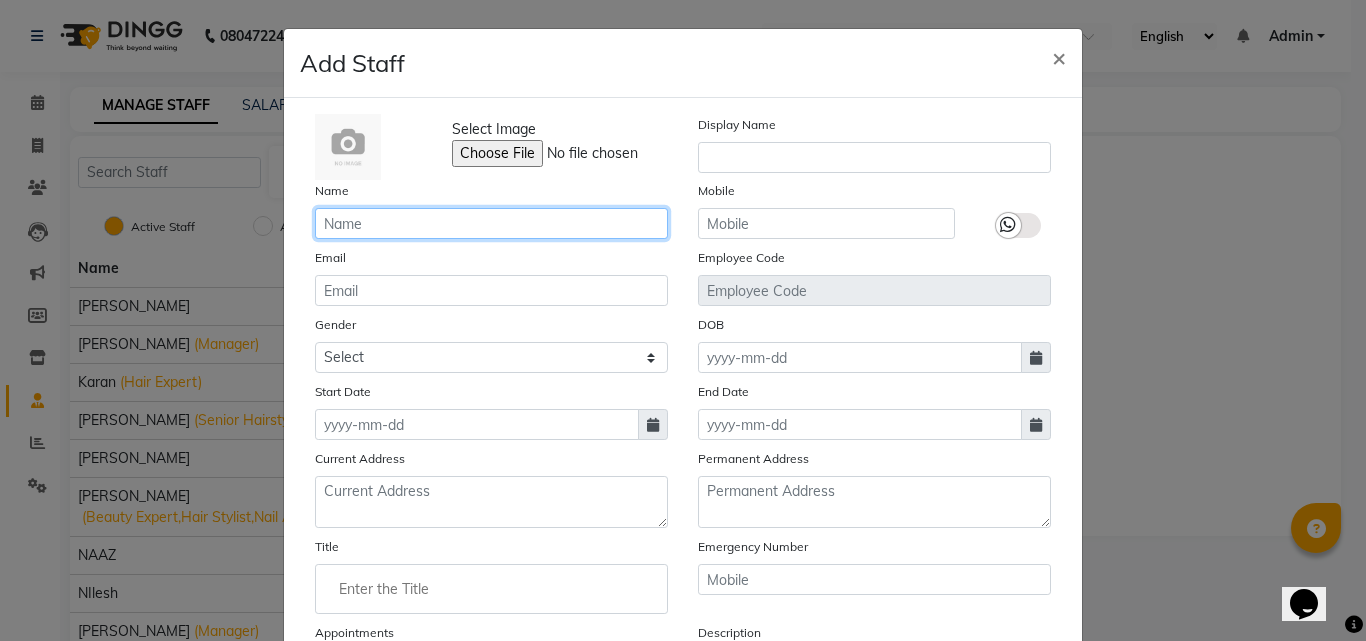 click 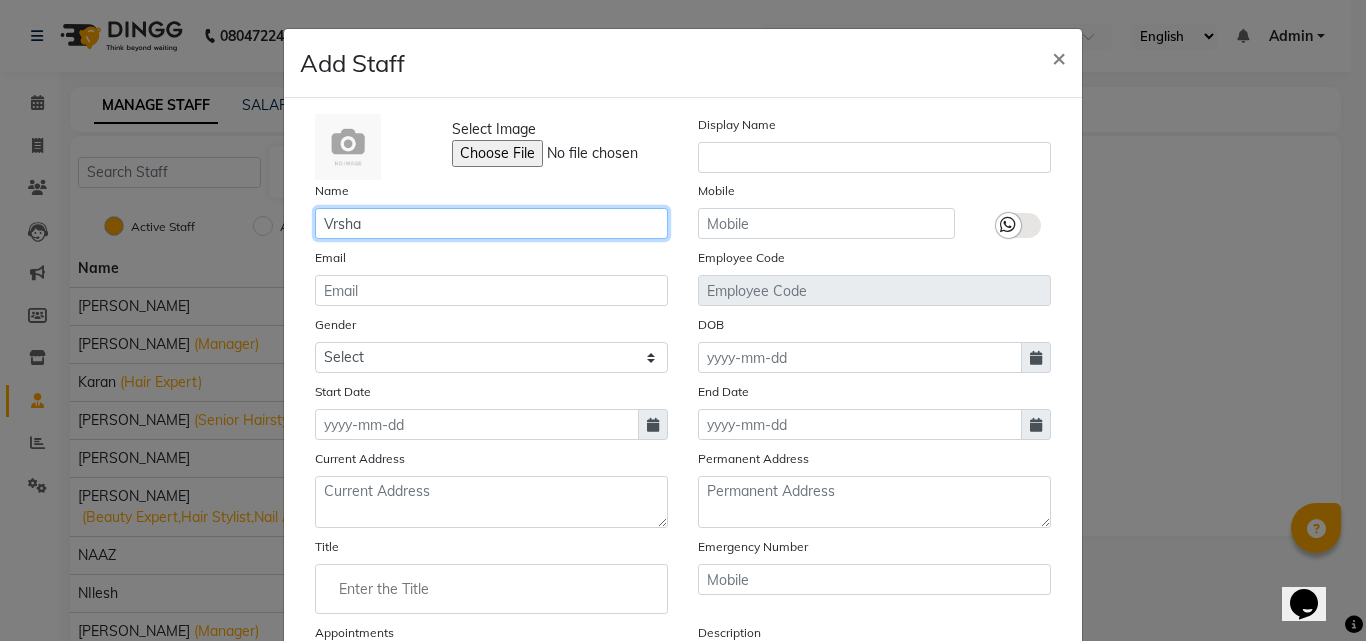 type on "Vrsha" 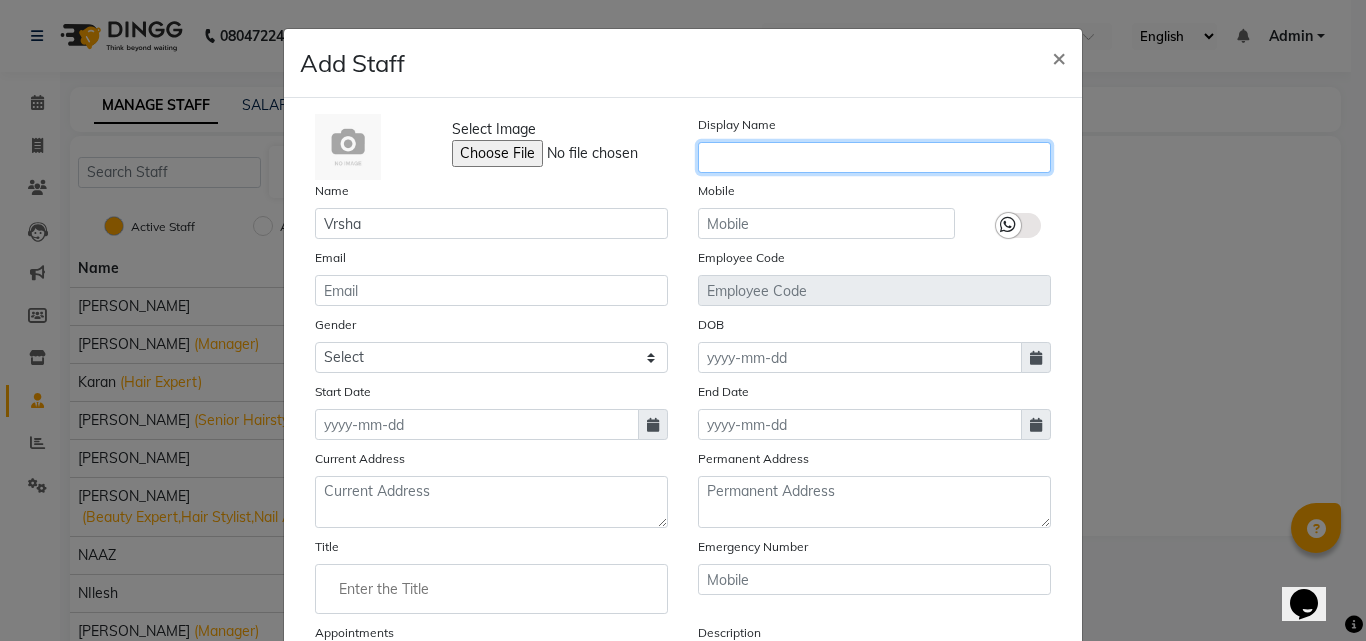 click 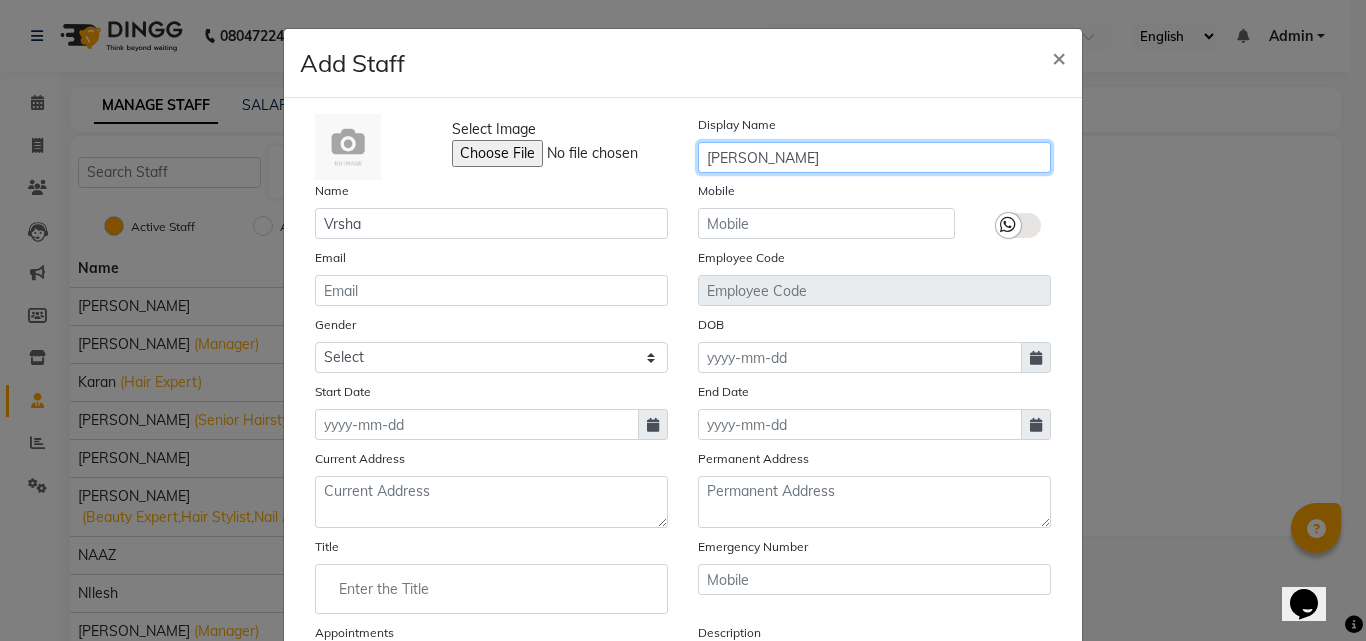 type on "[PERSON_NAME]" 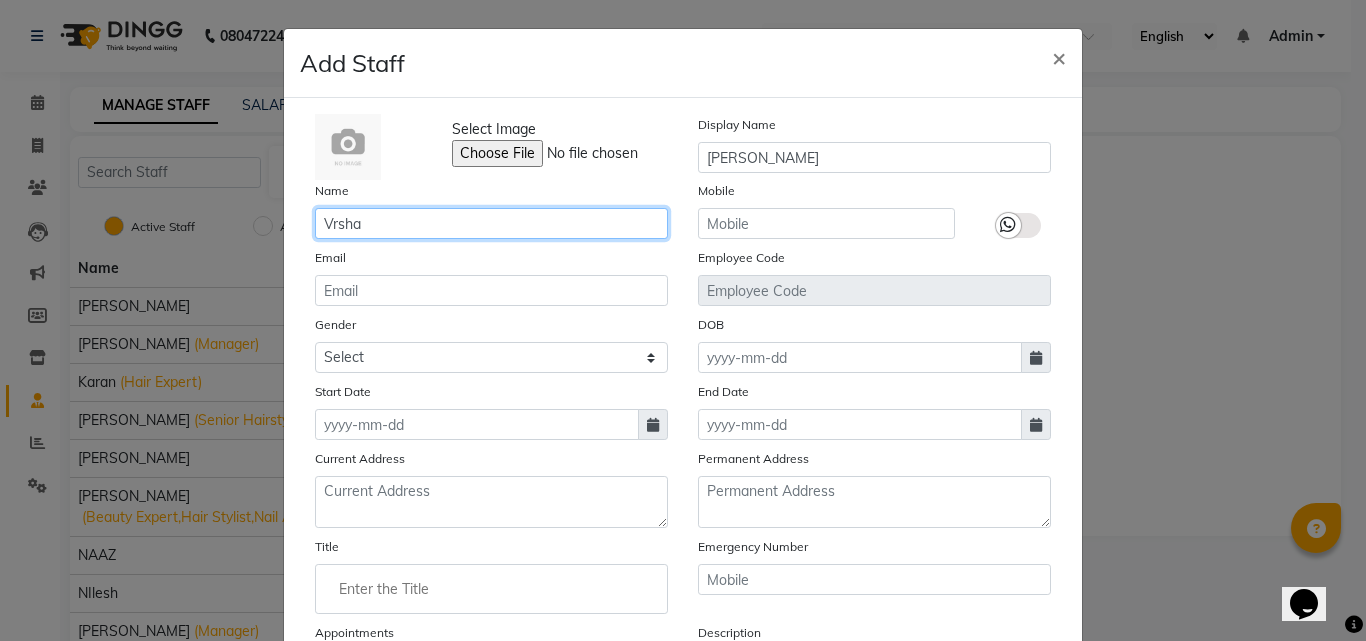 click on "Vrsha" 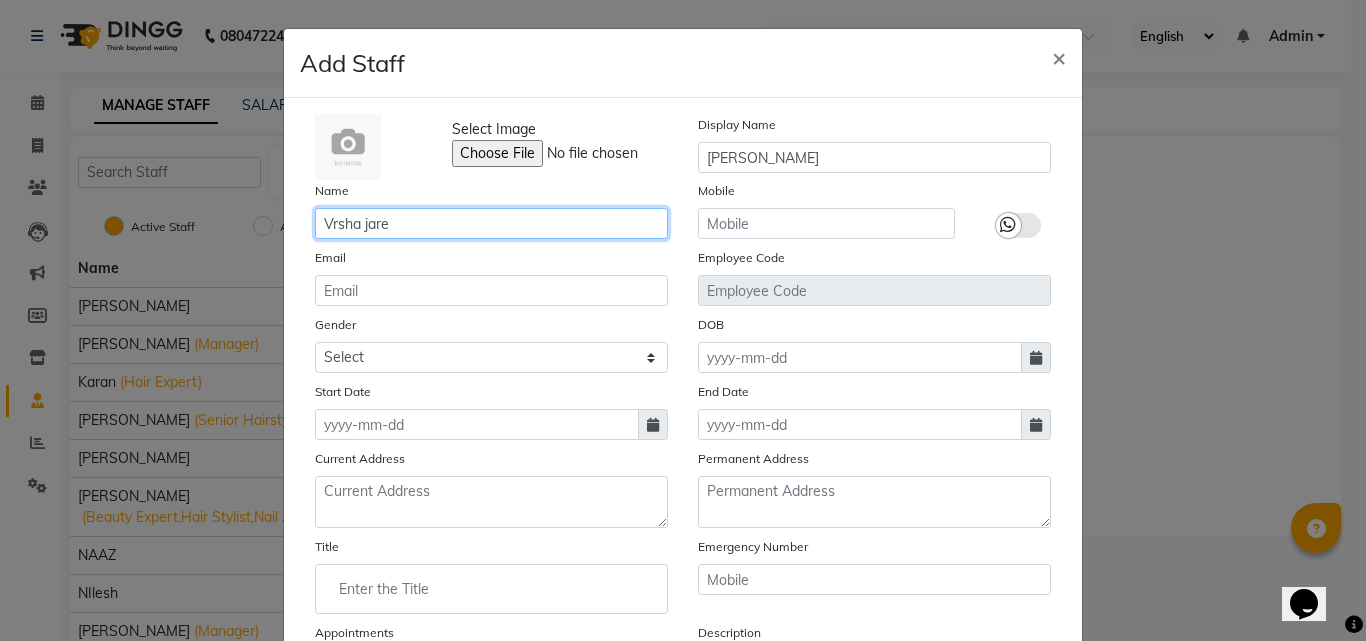 type on "Vrsha jare" 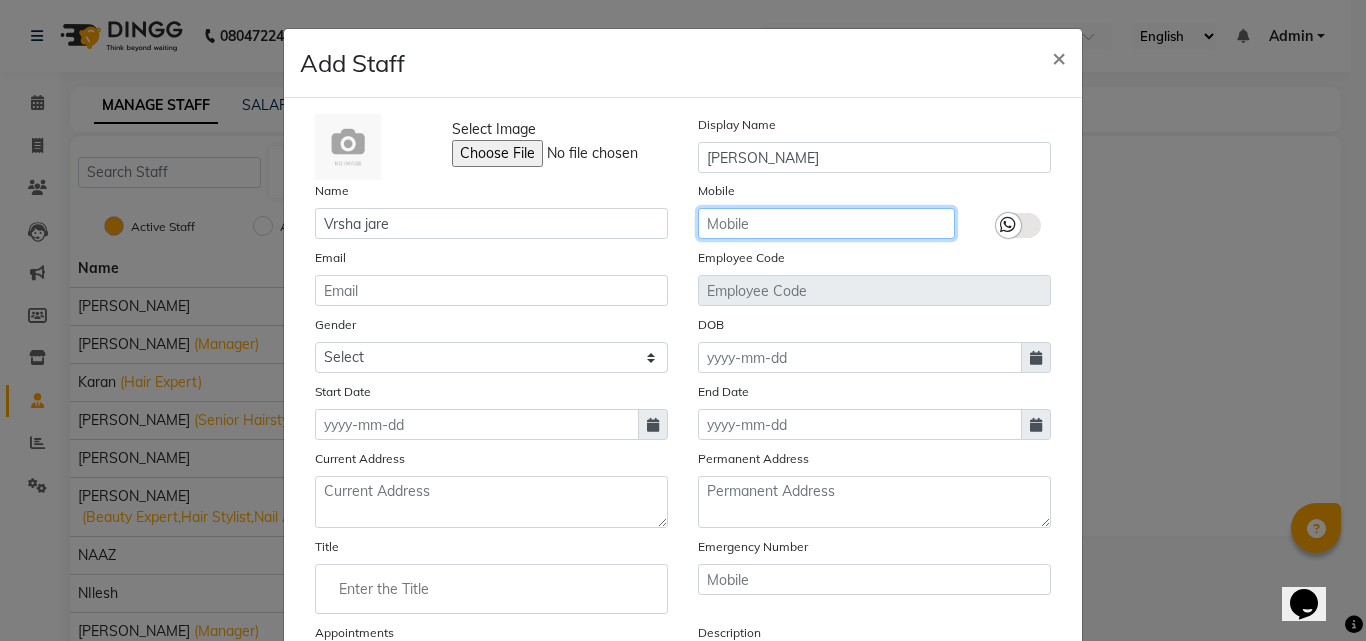 click 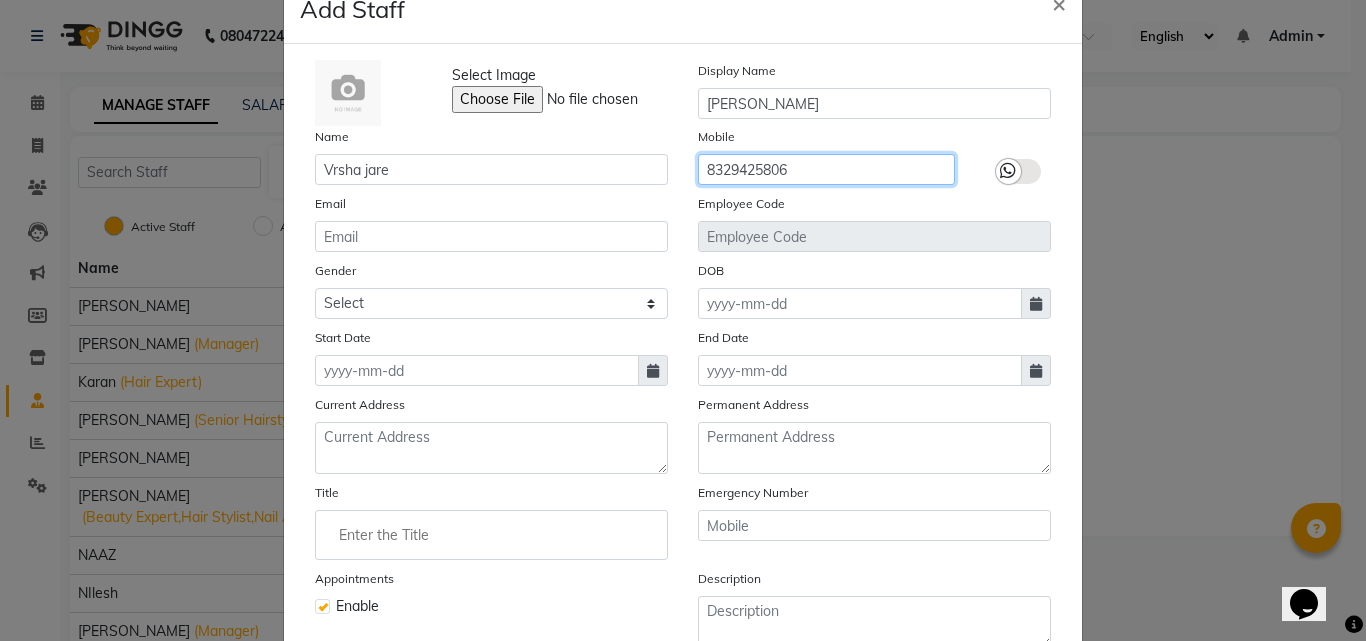 scroll, scrollTop: 100, scrollLeft: 0, axis: vertical 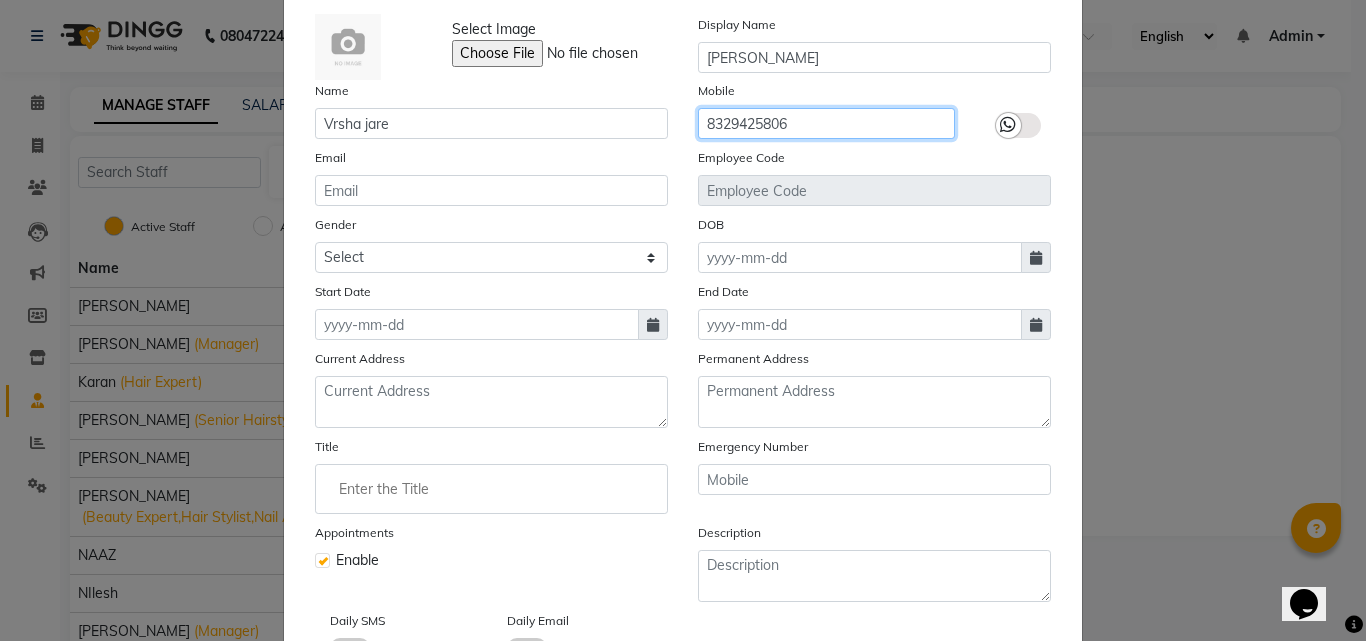 type on "8329425806" 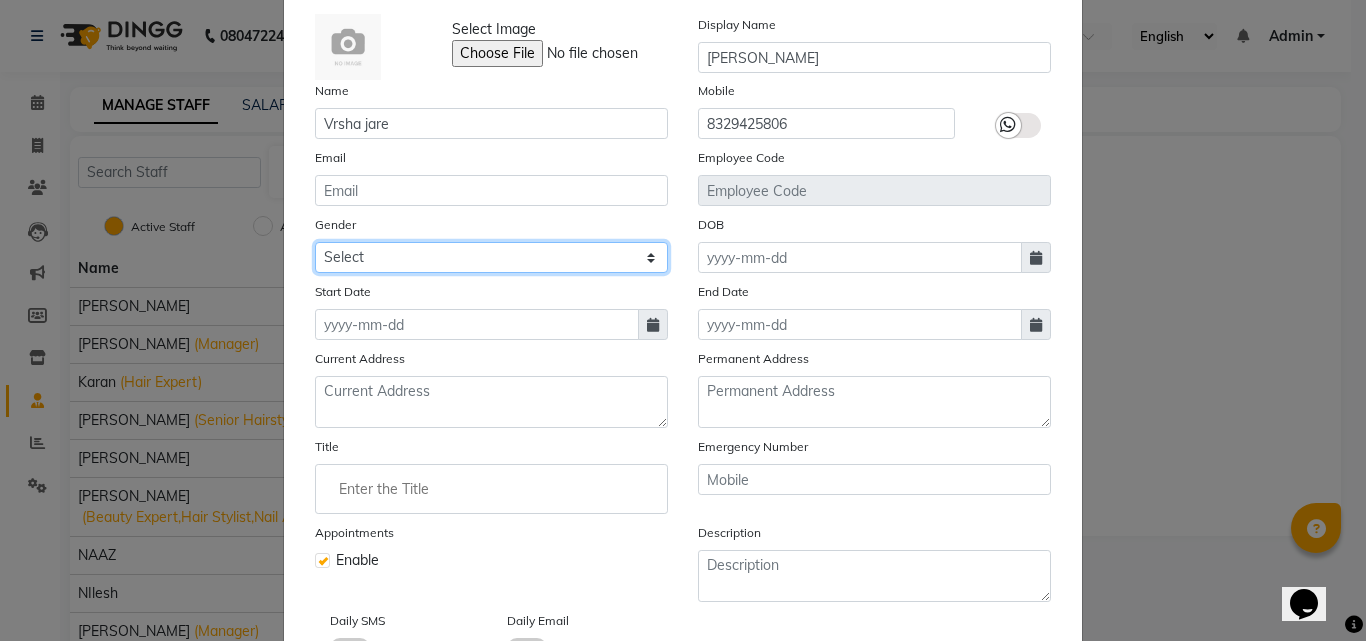 click on "Select [DEMOGRAPHIC_DATA] [DEMOGRAPHIC_DATA] Other Prefer Not To Say" 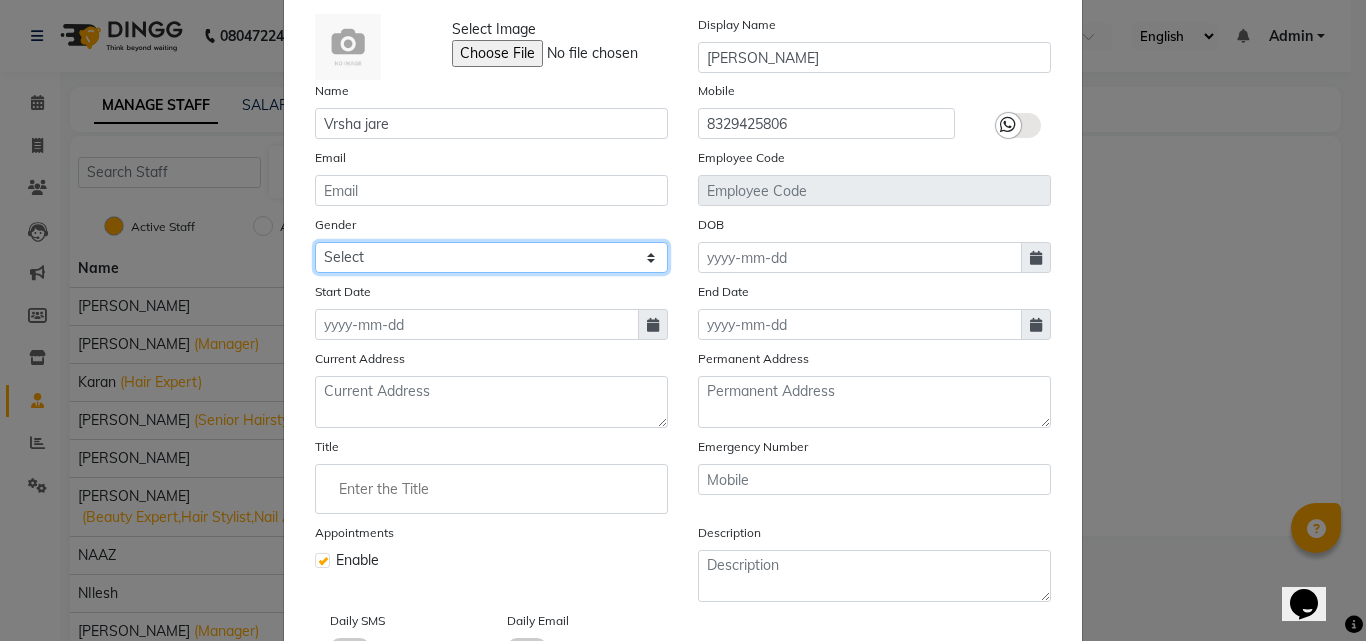 select on "[DEMOGRAPHIC_DATA]" 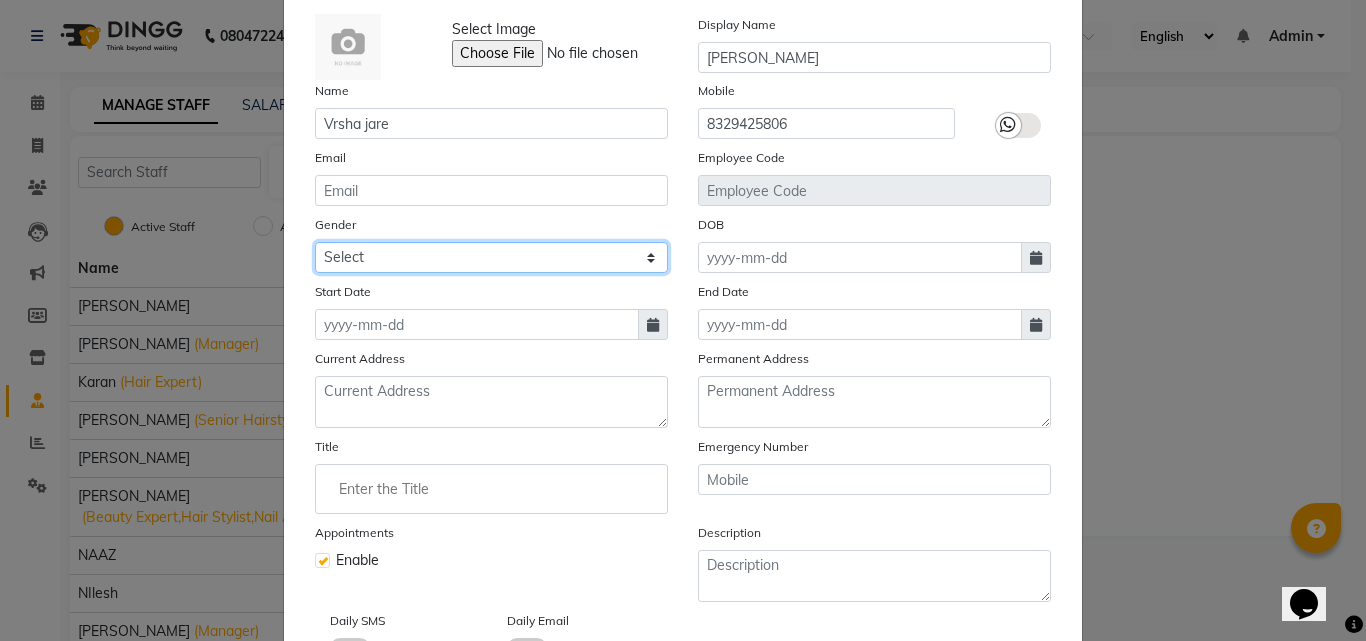 click on "Select [DEMOGRAPHIC_DATA] [DEMOGRAPHIC_DATA] Other Prefer Not To Say" 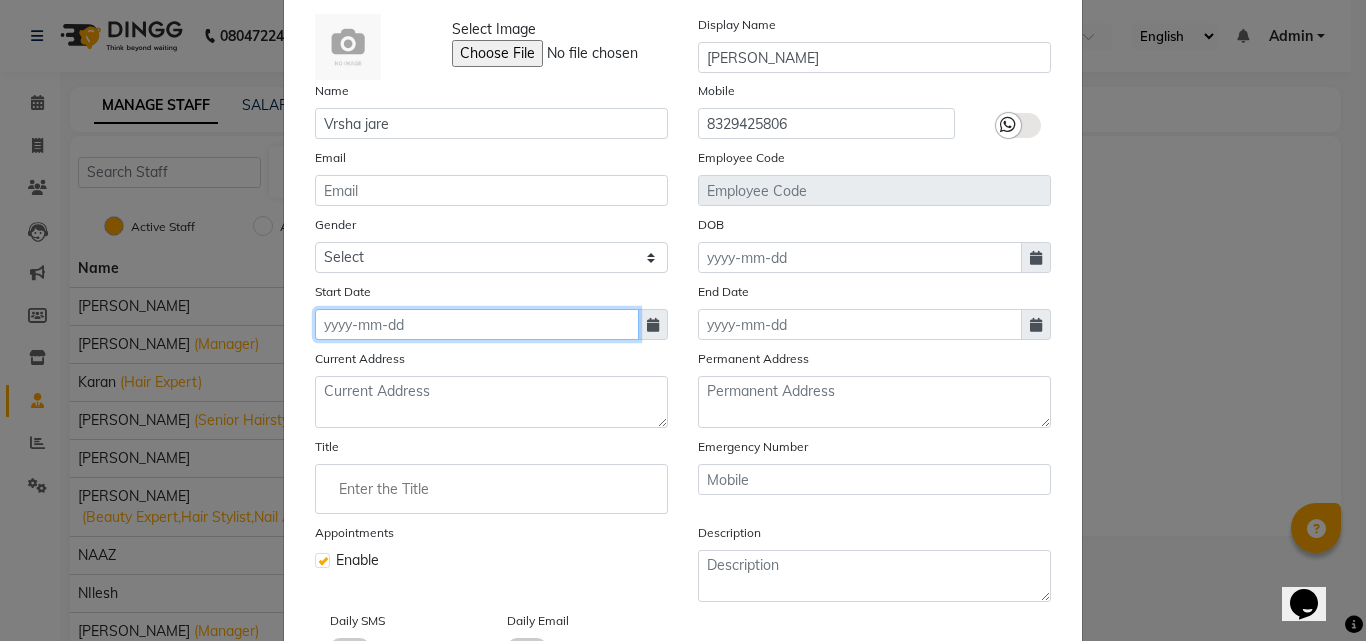 click 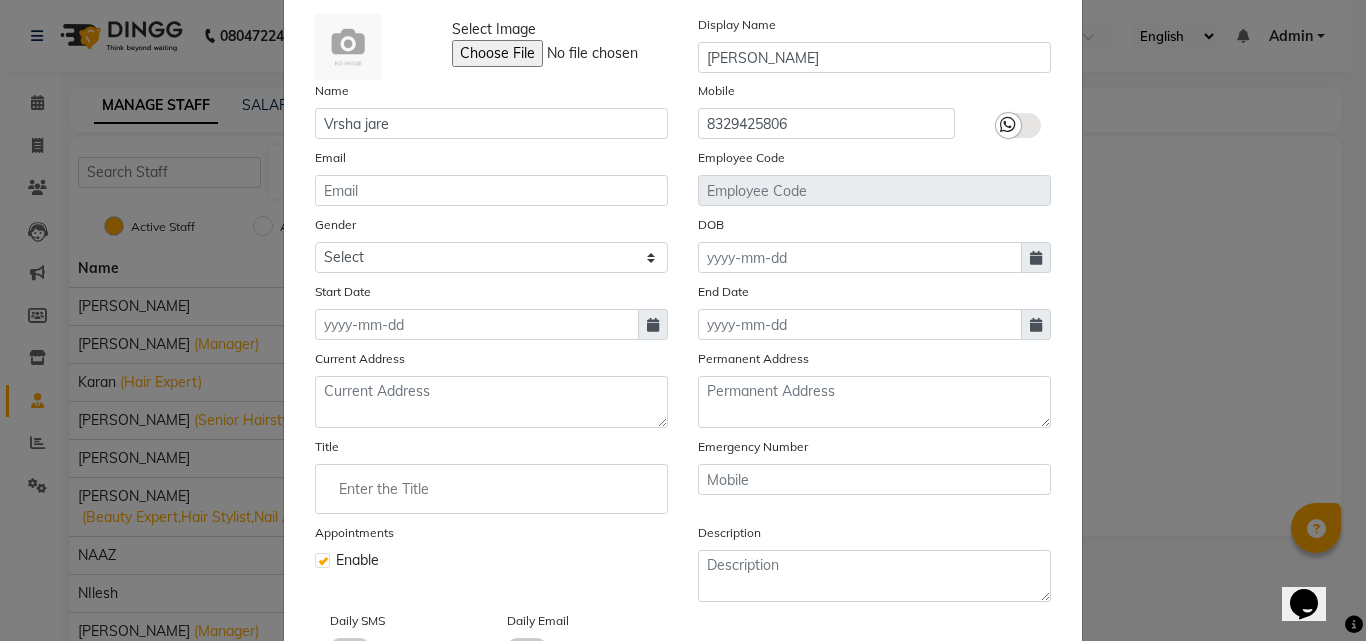 select on "7" 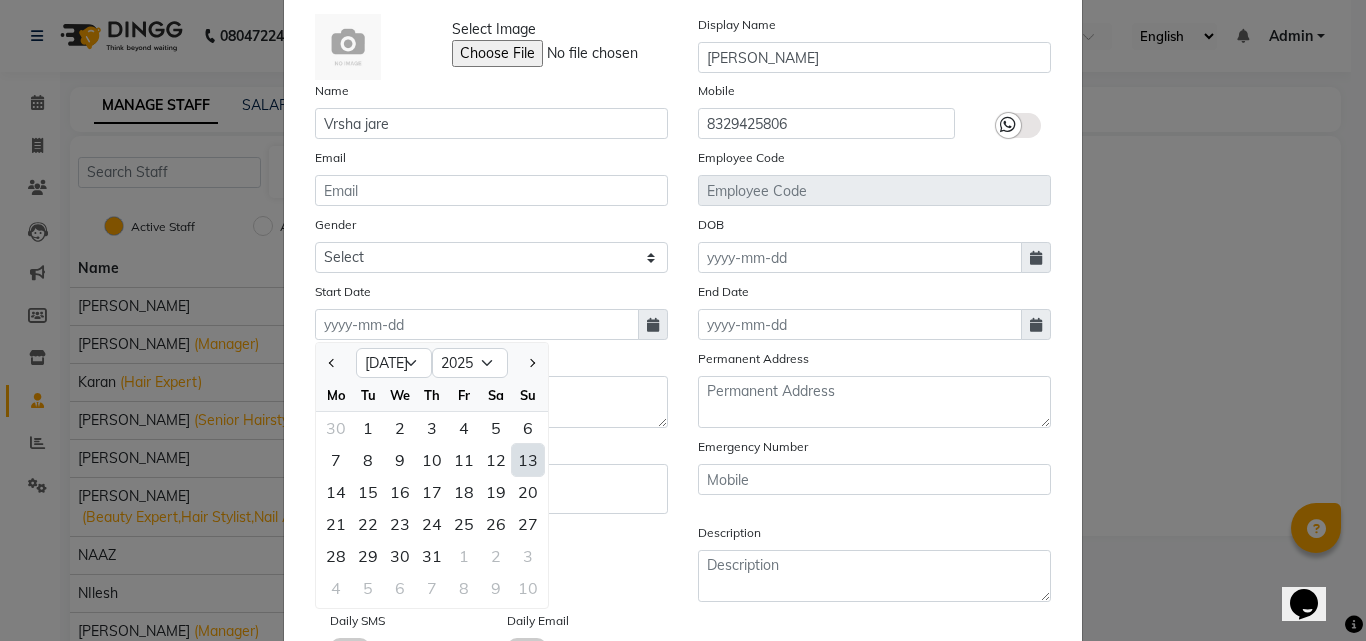 click on "13" 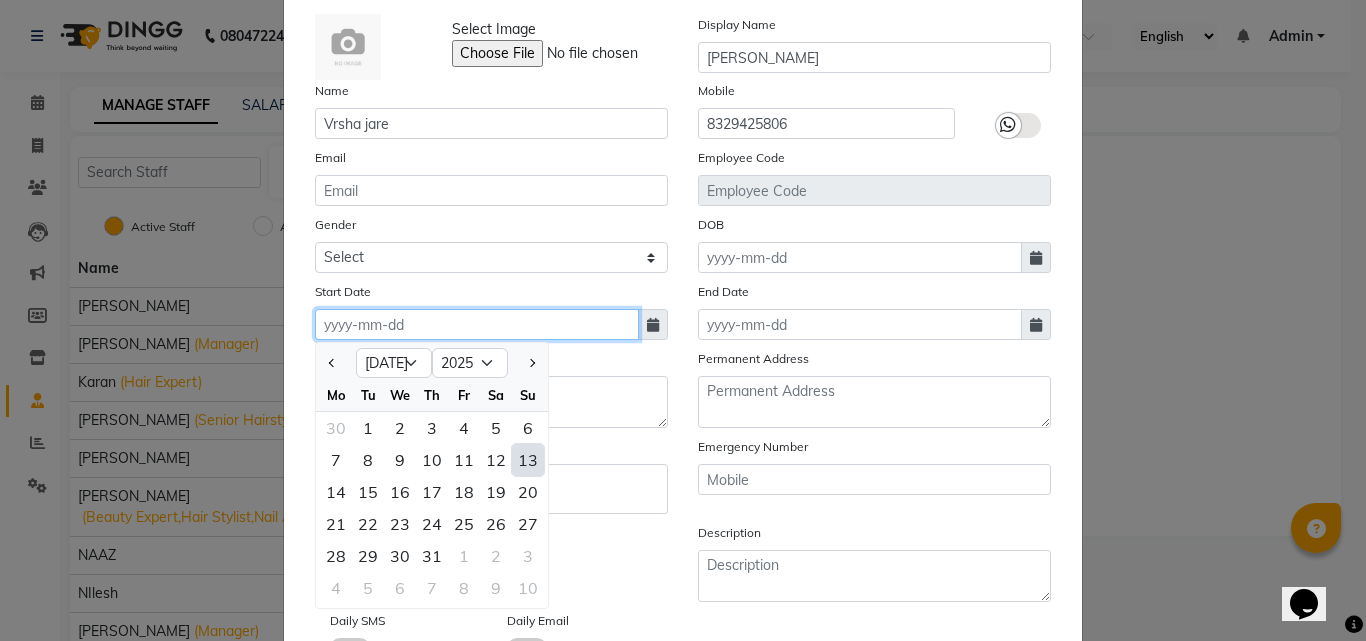 type on "[DATE]" 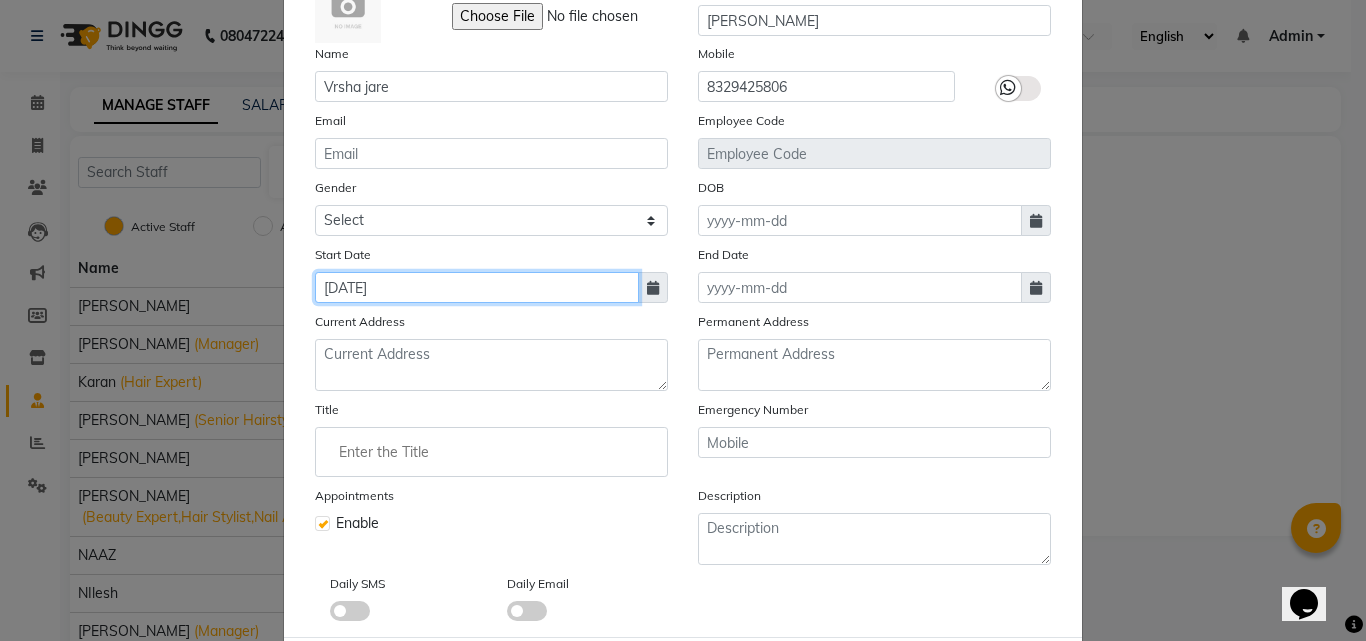 scroll, scrollTop: 200, scrollLeft: 0, axis: vertical 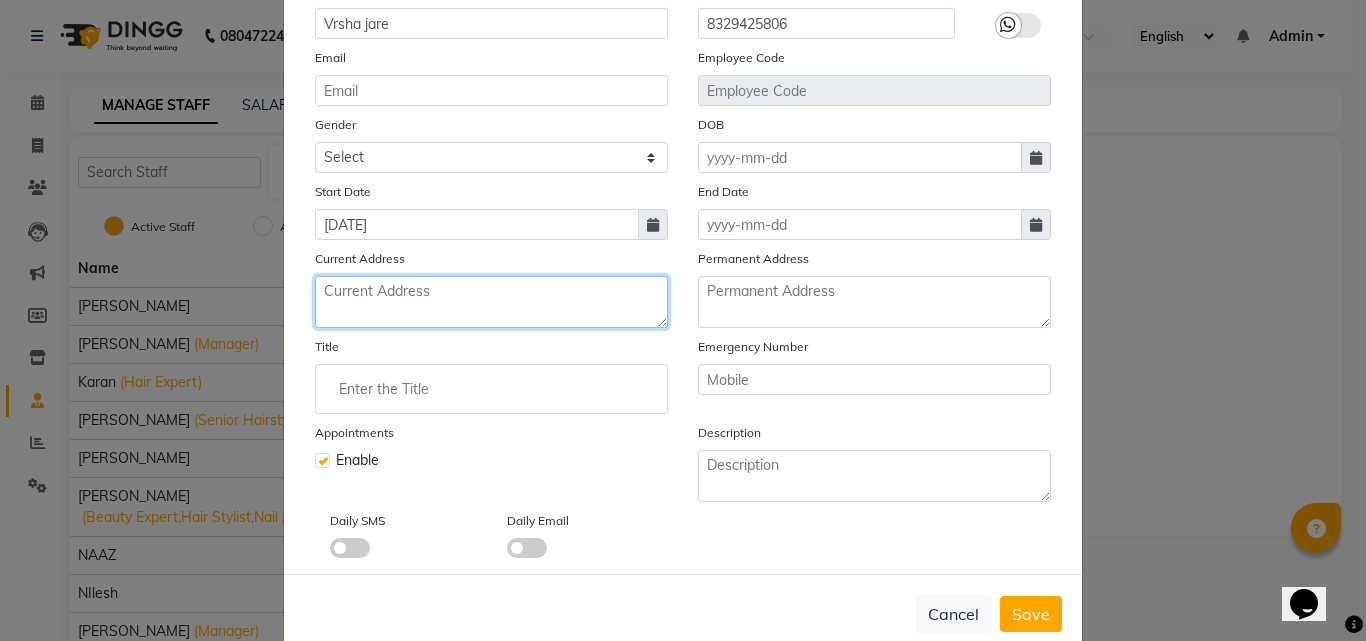 click 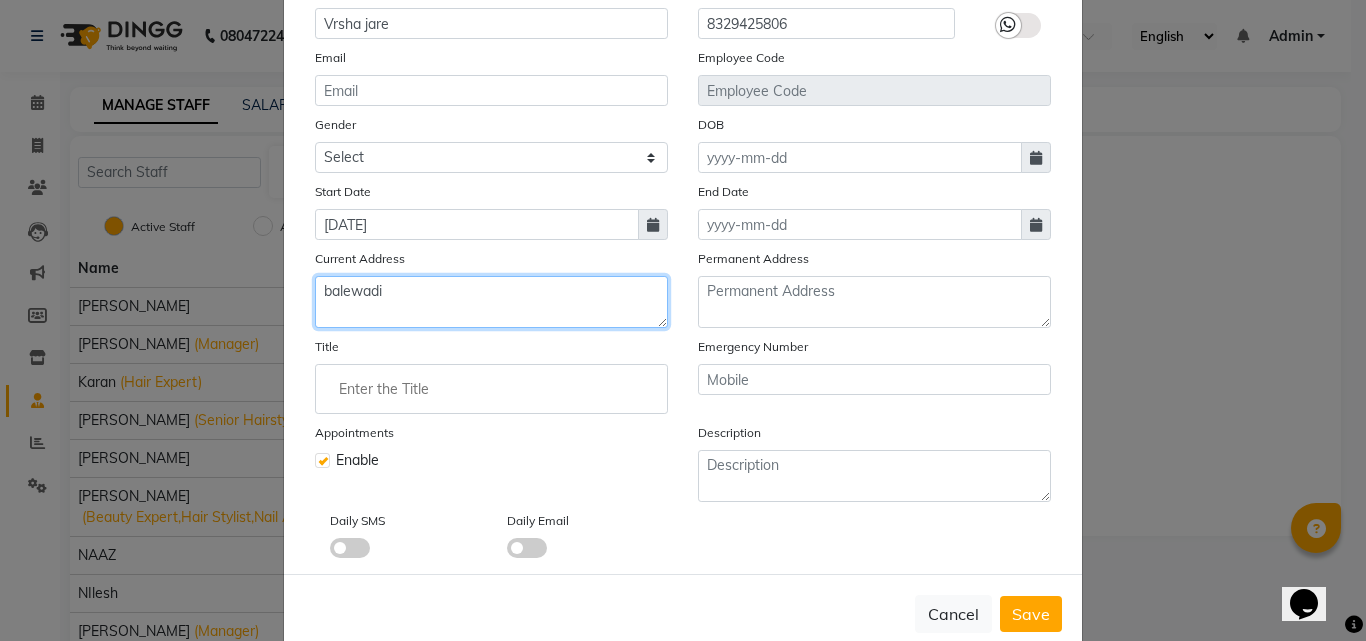 type on "balewadi" 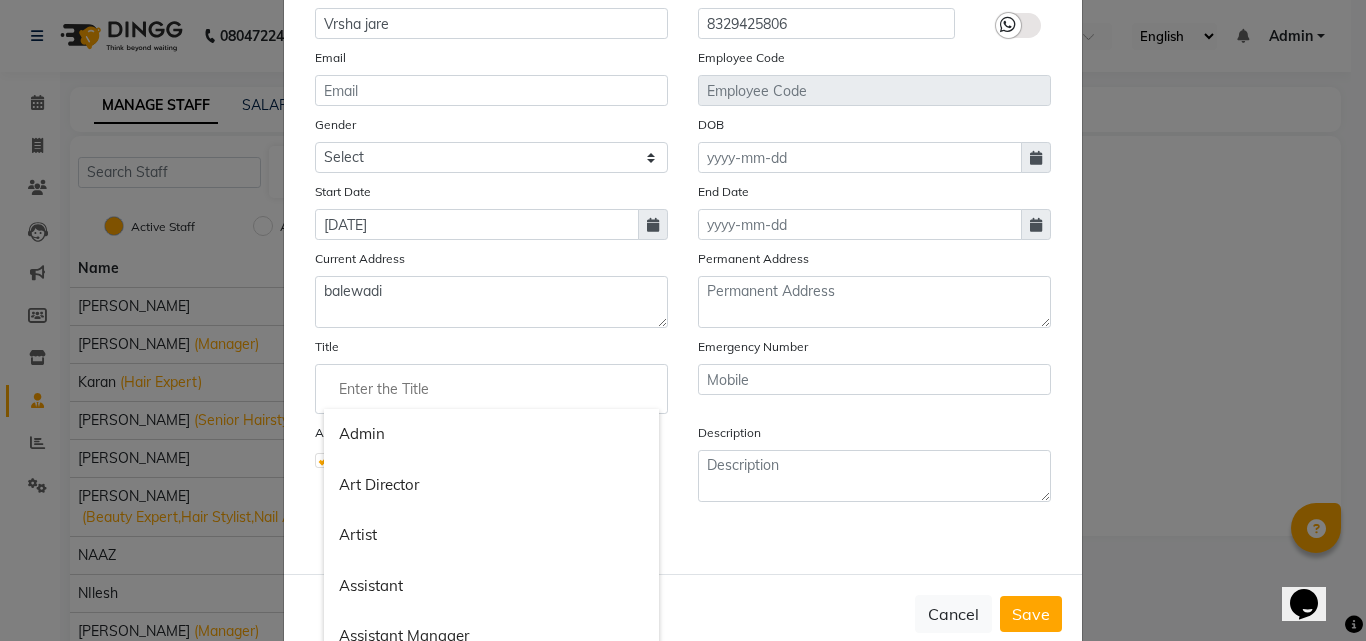 click 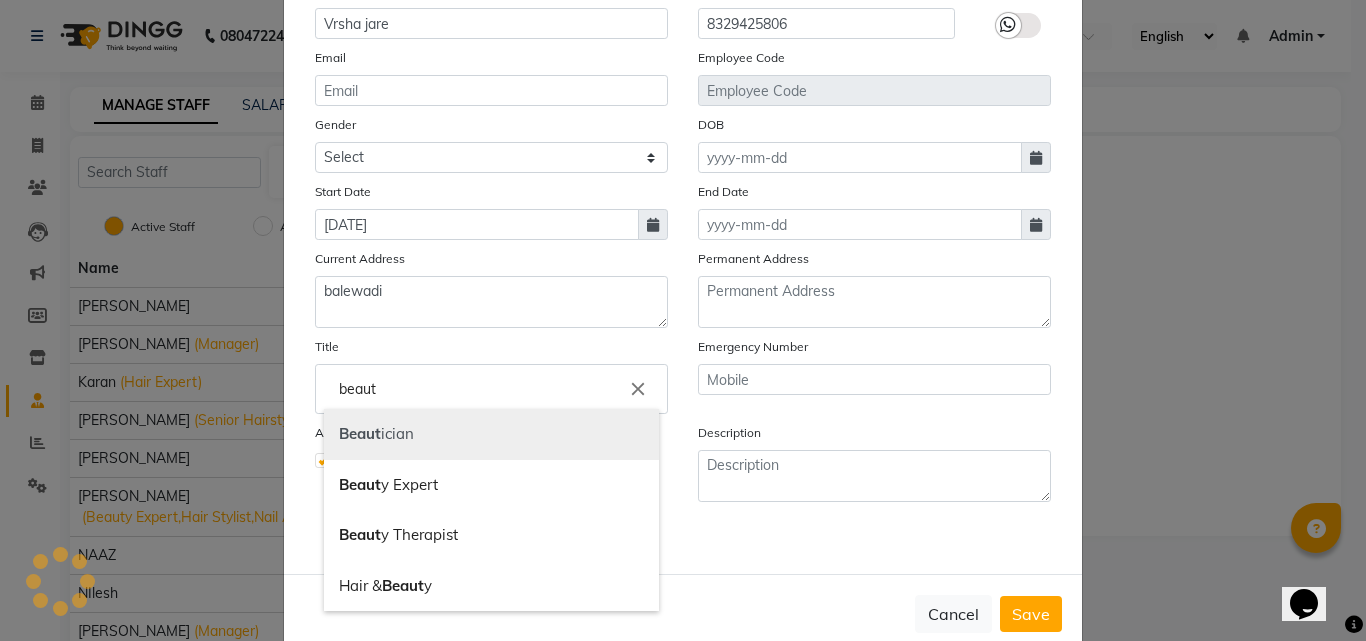 click on "Beaut ician" at bounding box center [491, 434] 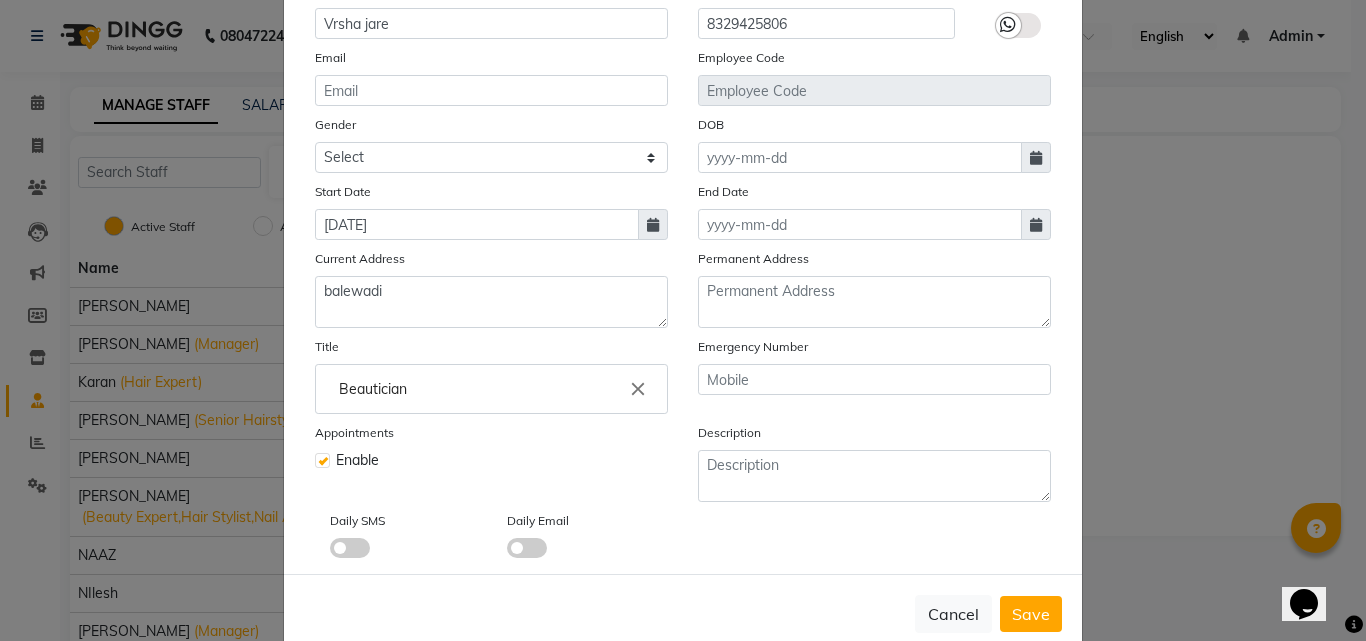 click on "Beautician" 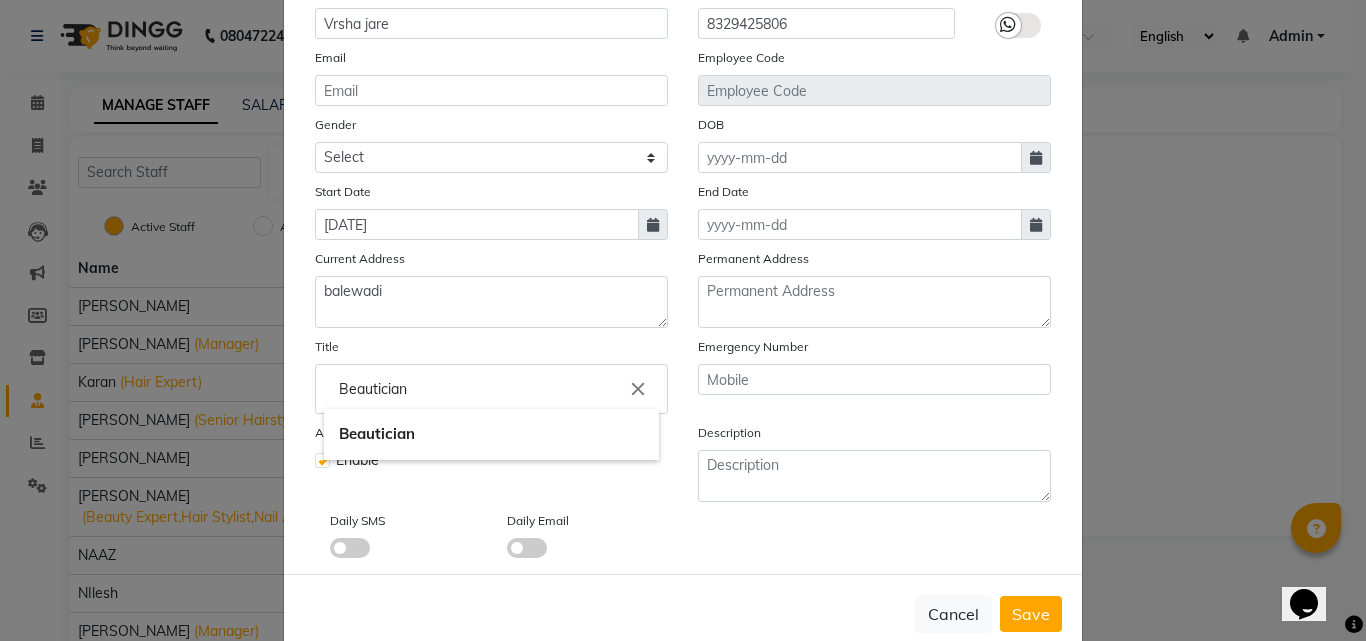 click on "Beautician" 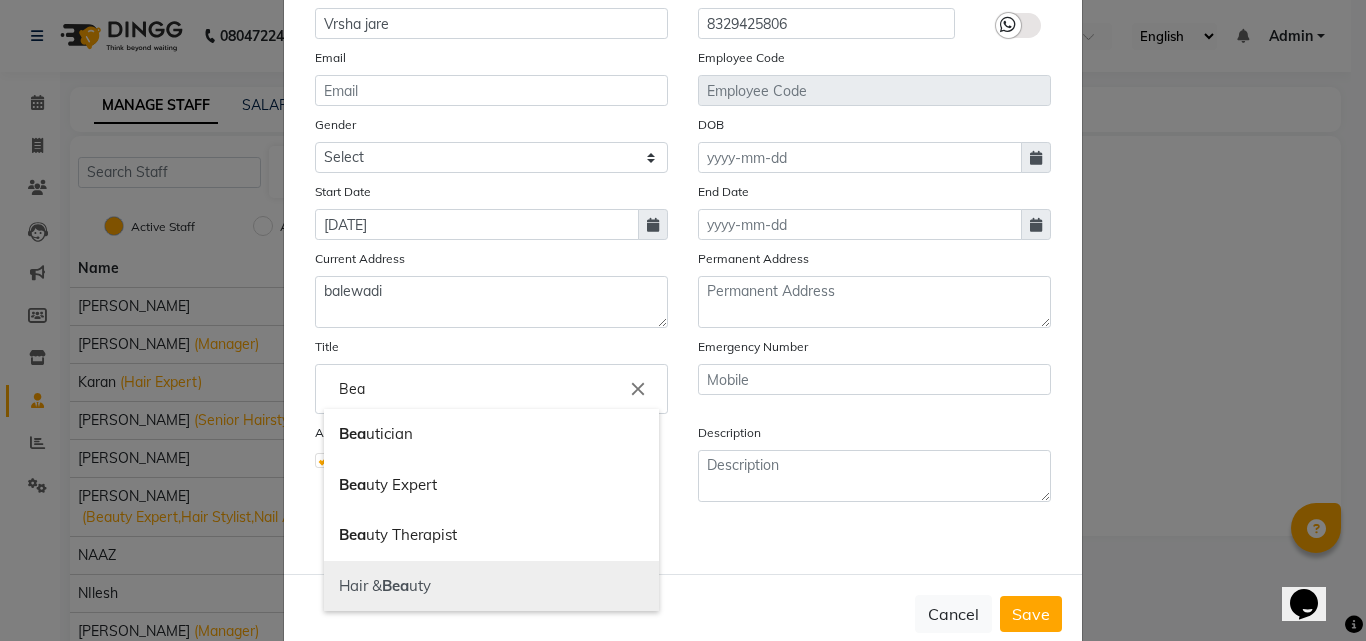 click on "Bea" at bounding box center (395, 585) 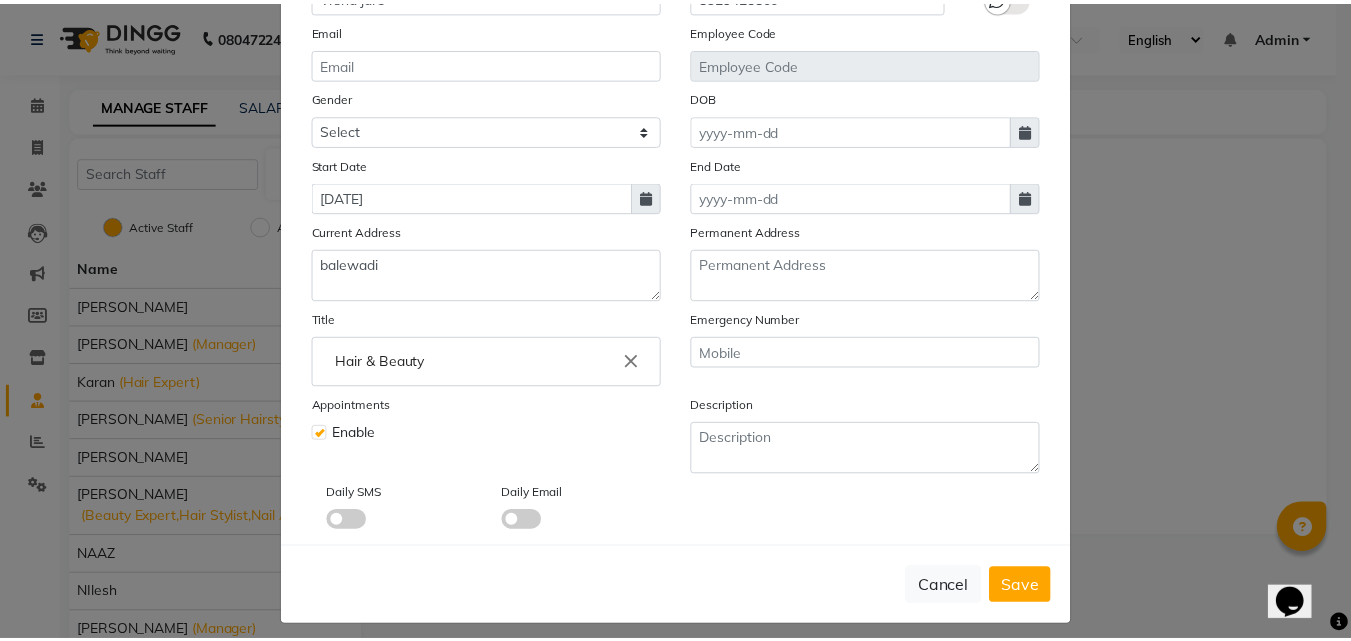 scroll, scrollTop: 241, scrollLeft: 0, axis: vertical 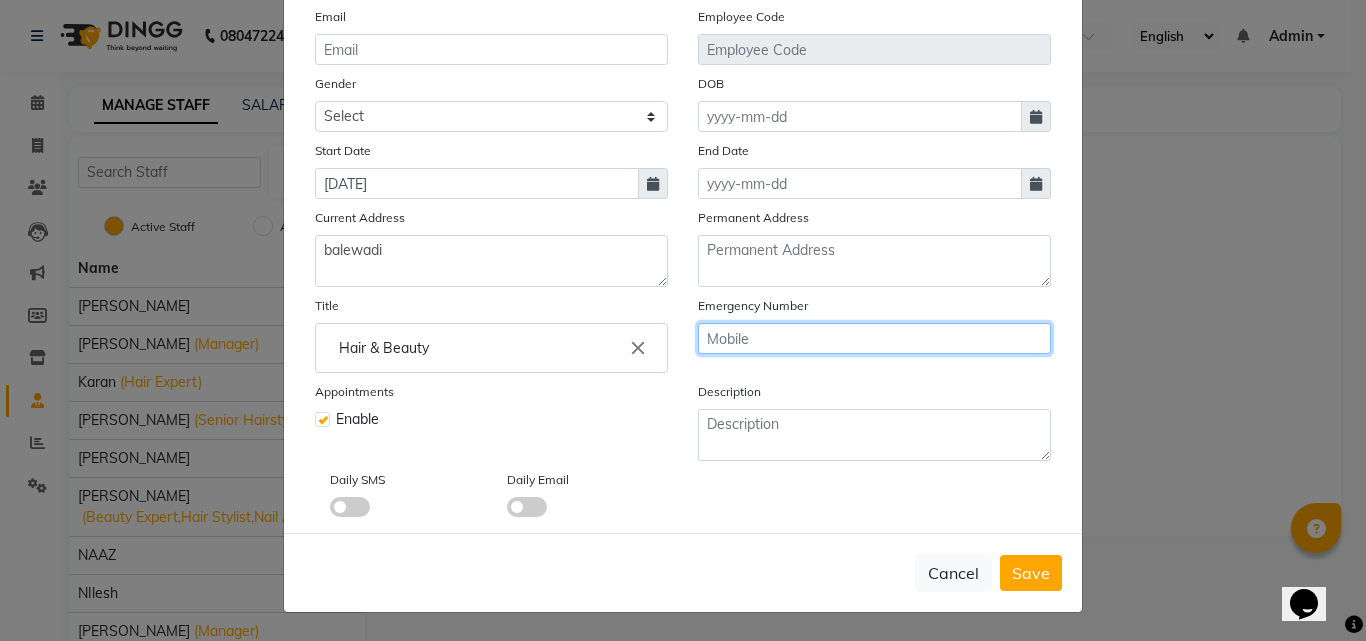 click 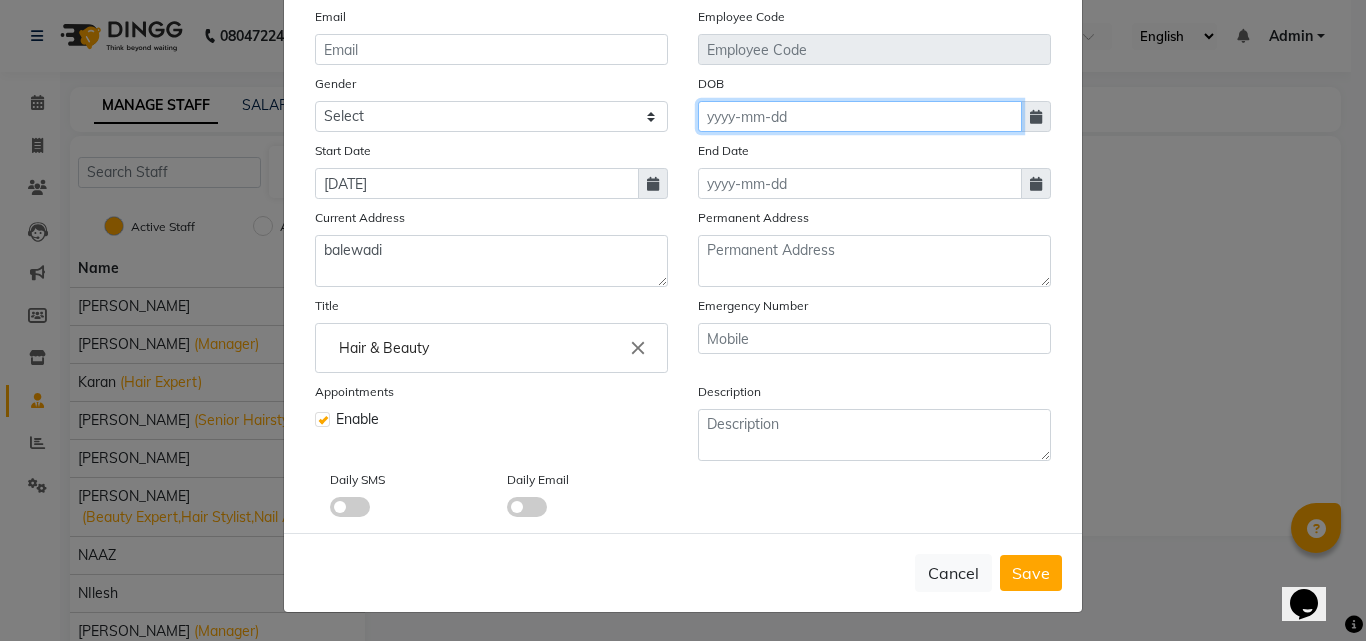 click 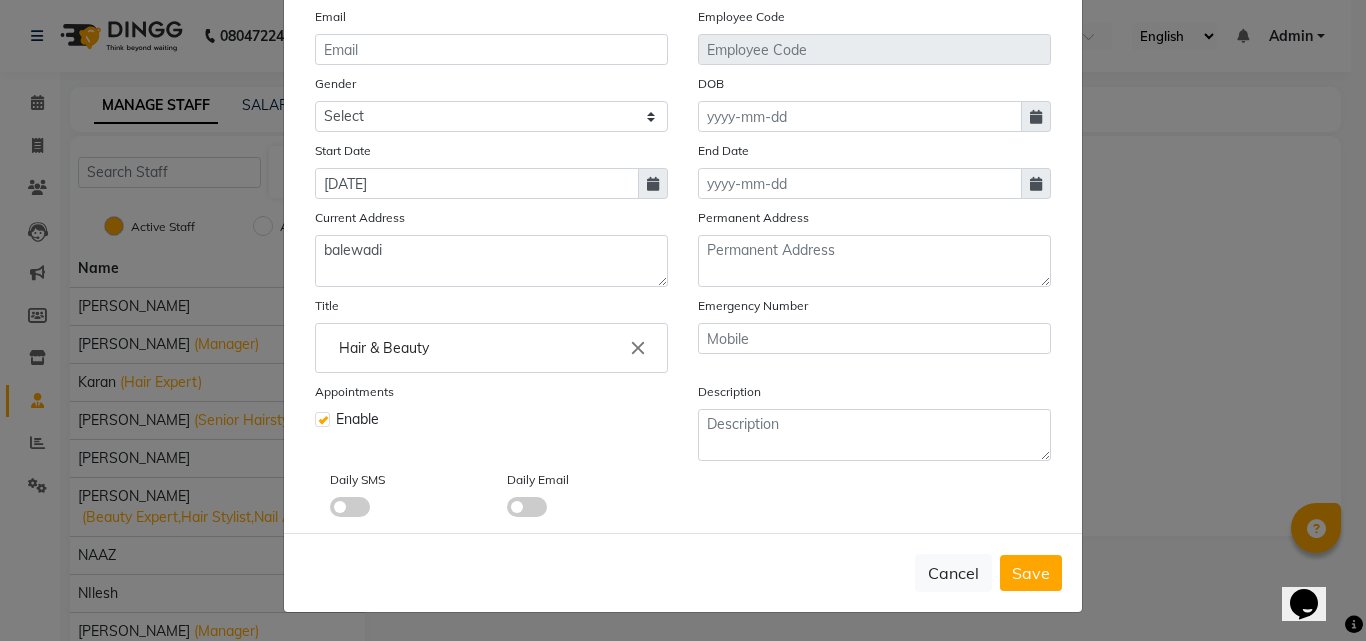 select on "7" 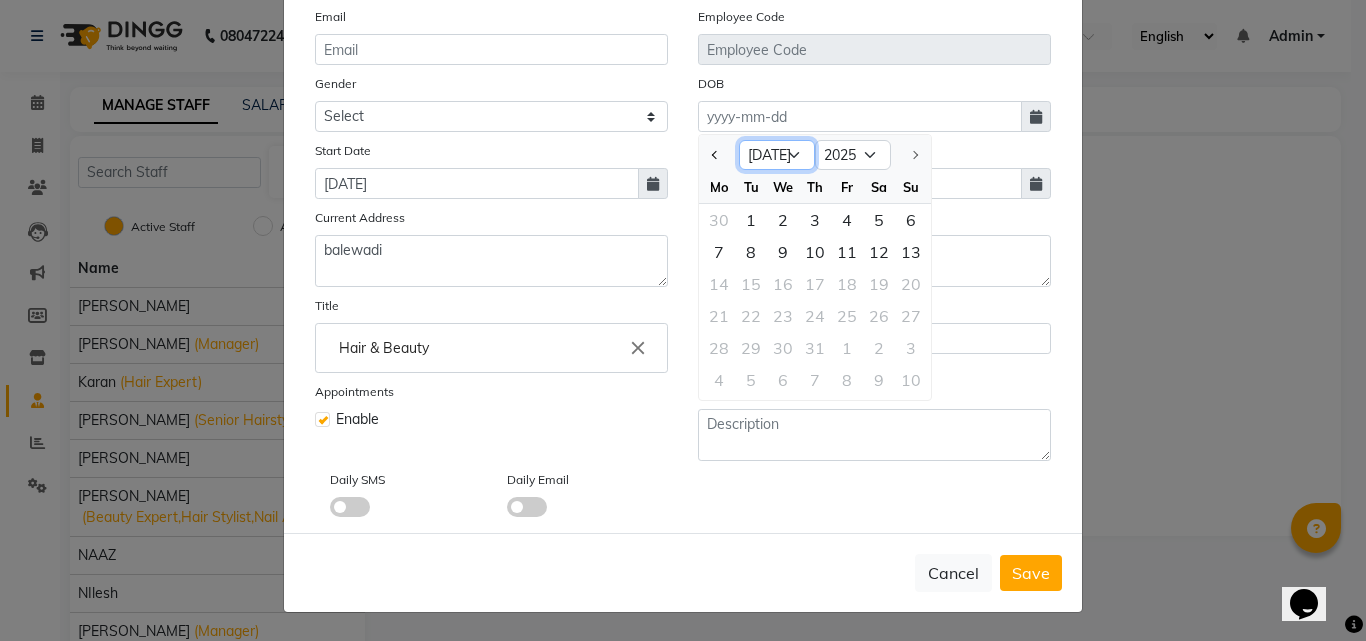 click on "Jan Feb Mar Apr May Jun [DATE]" 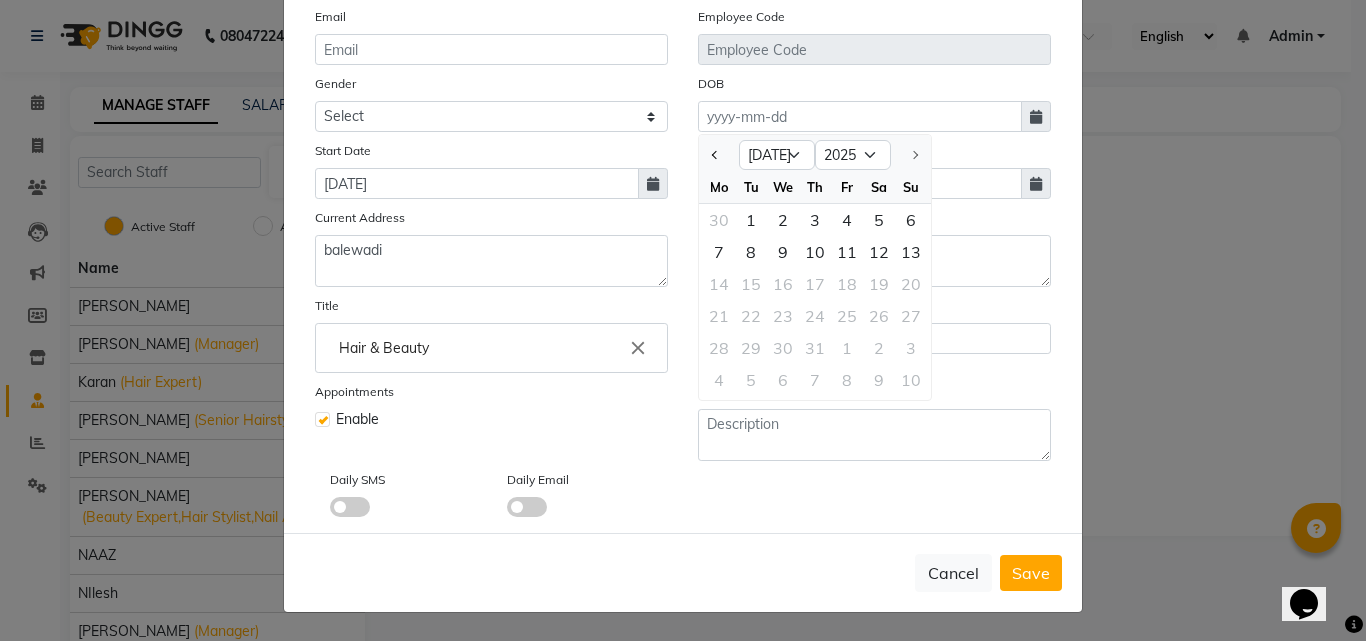 click 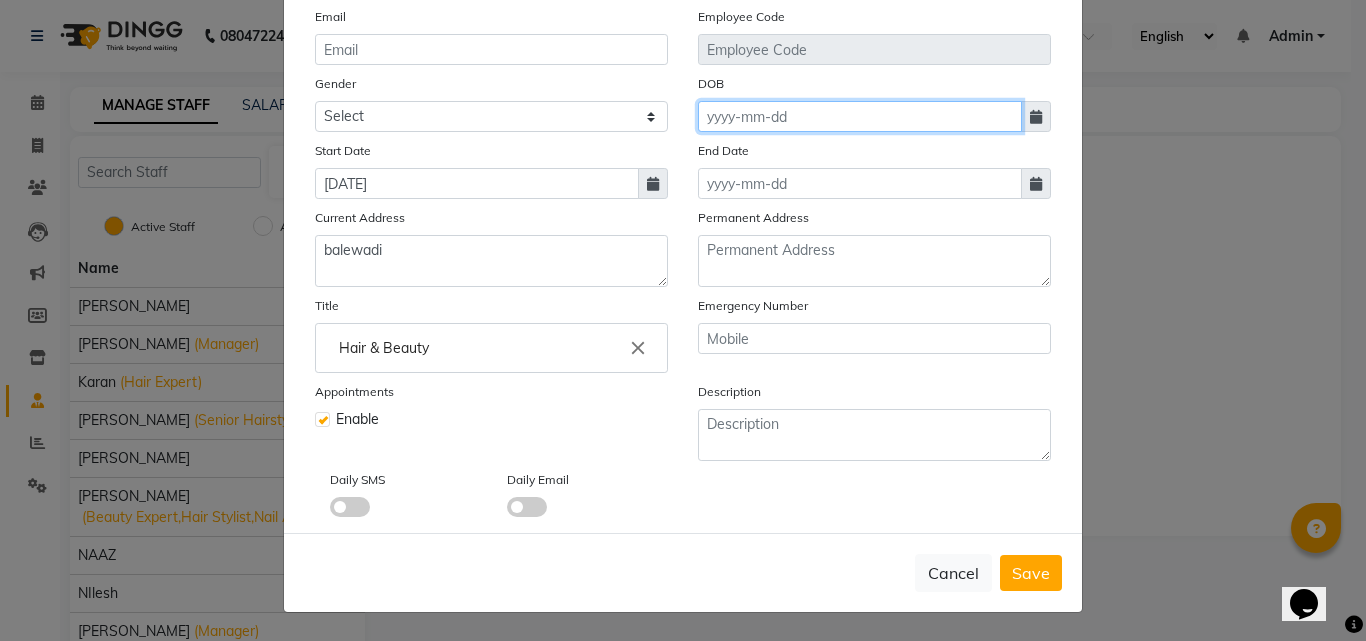 click 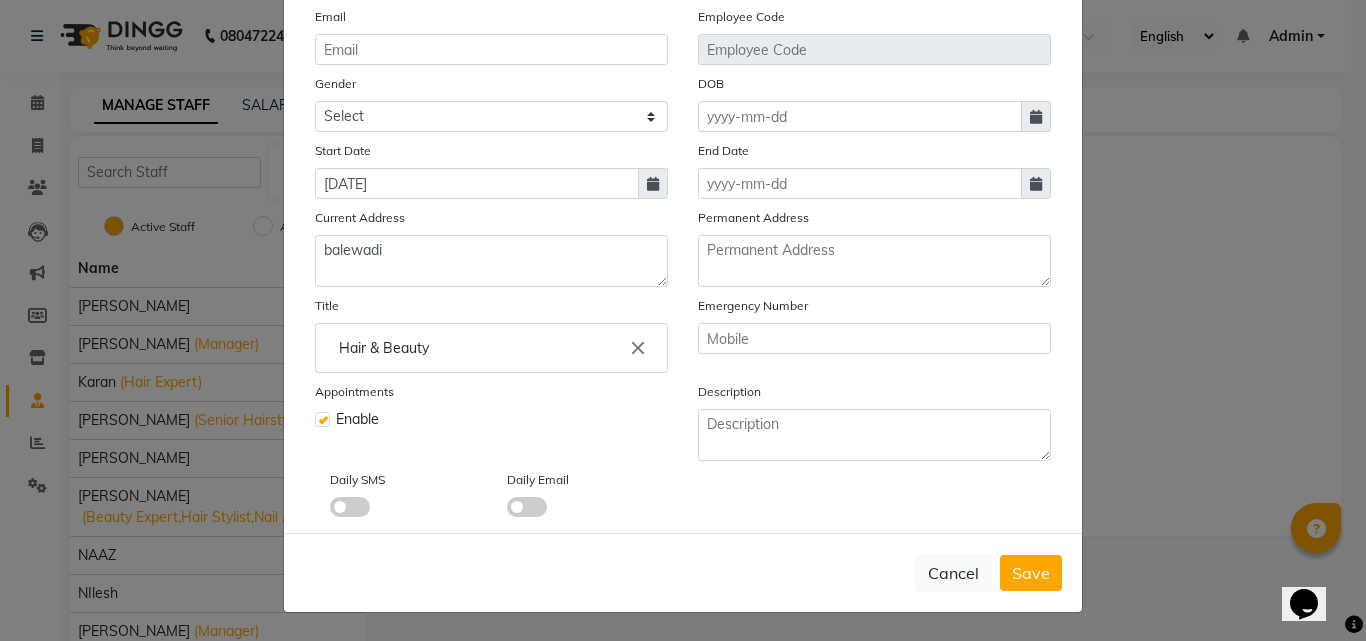 select on "7" 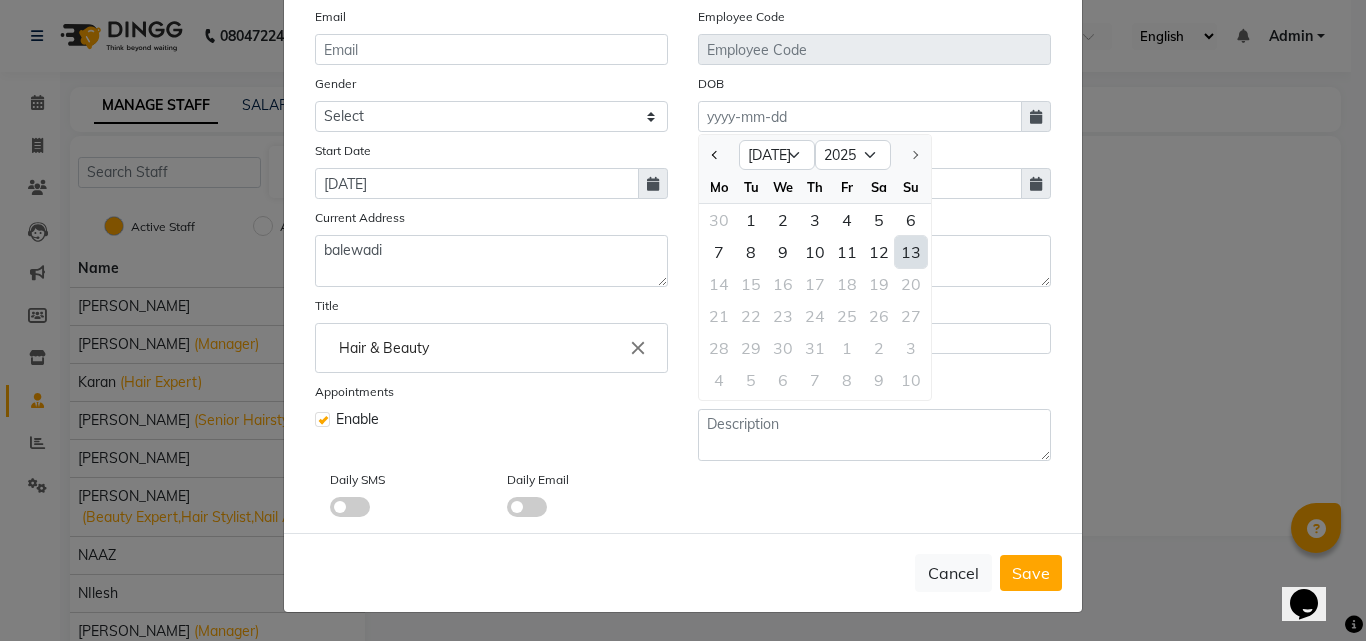 click on "13" 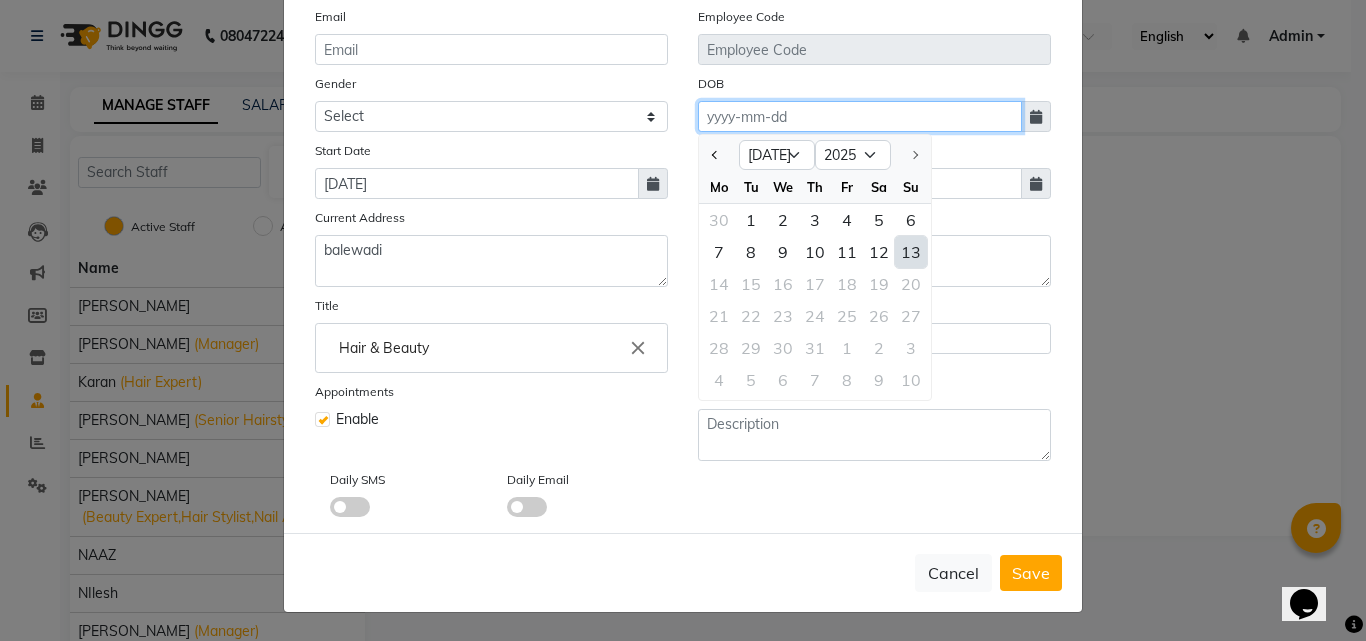 type on "[DATE]" 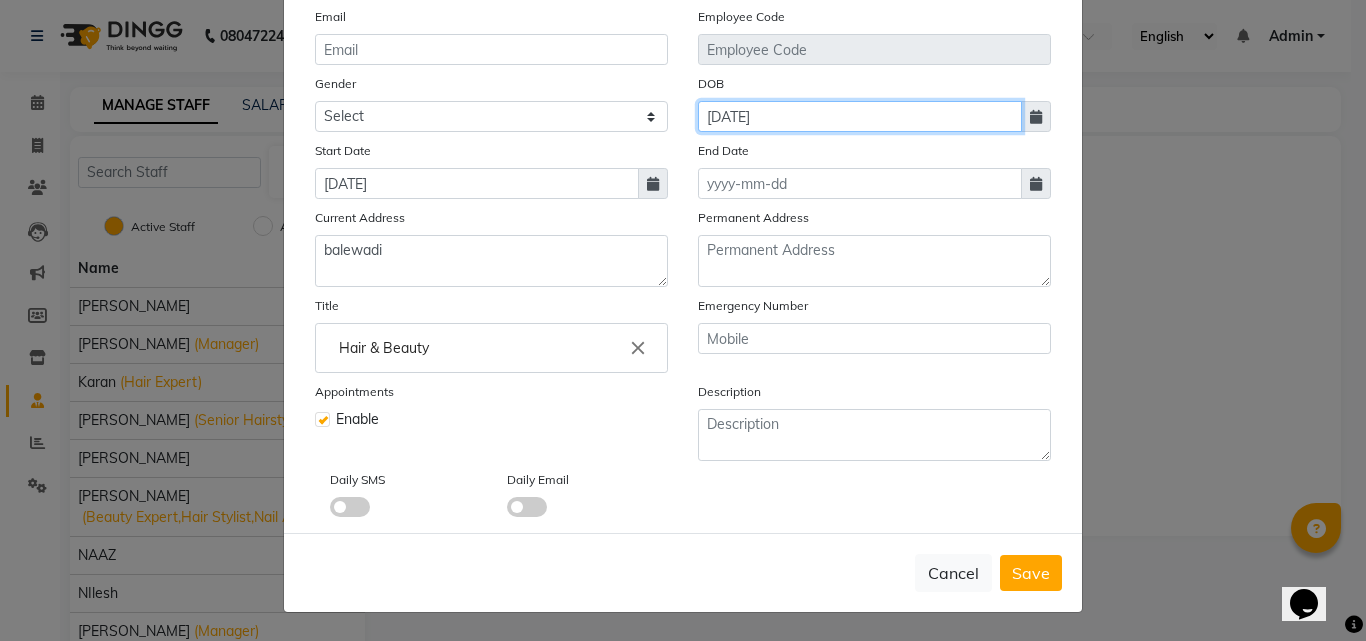 click on "[DATE]" 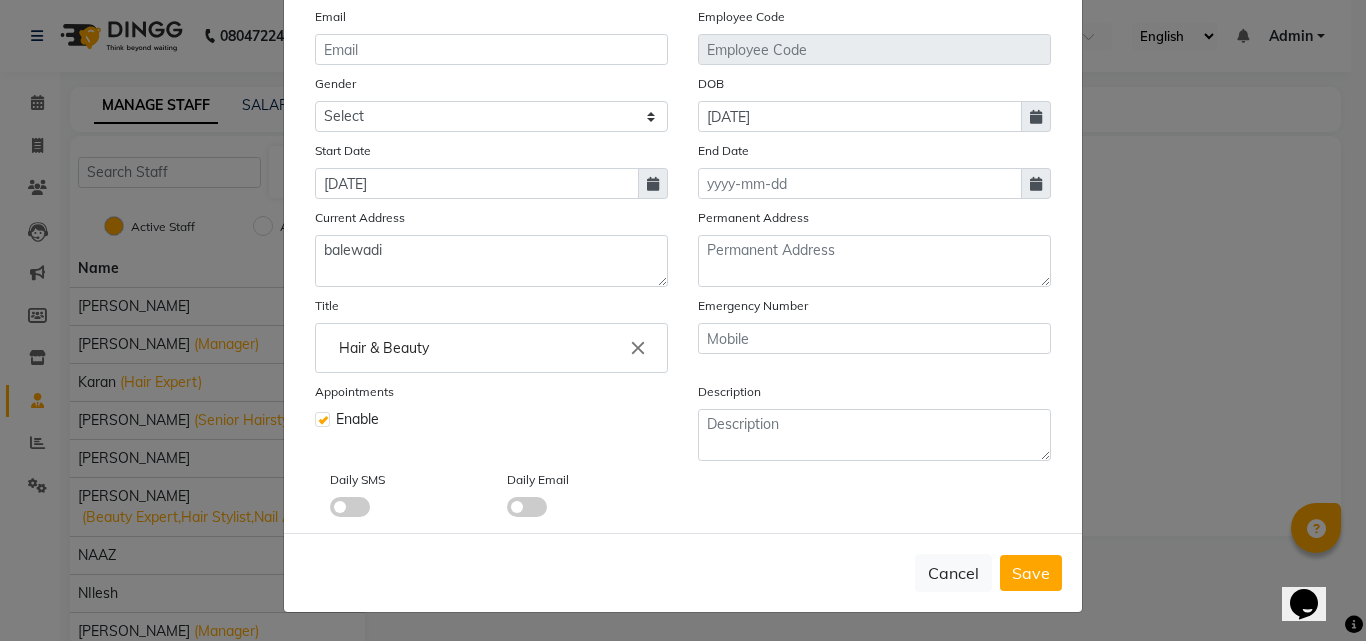 select on "7" 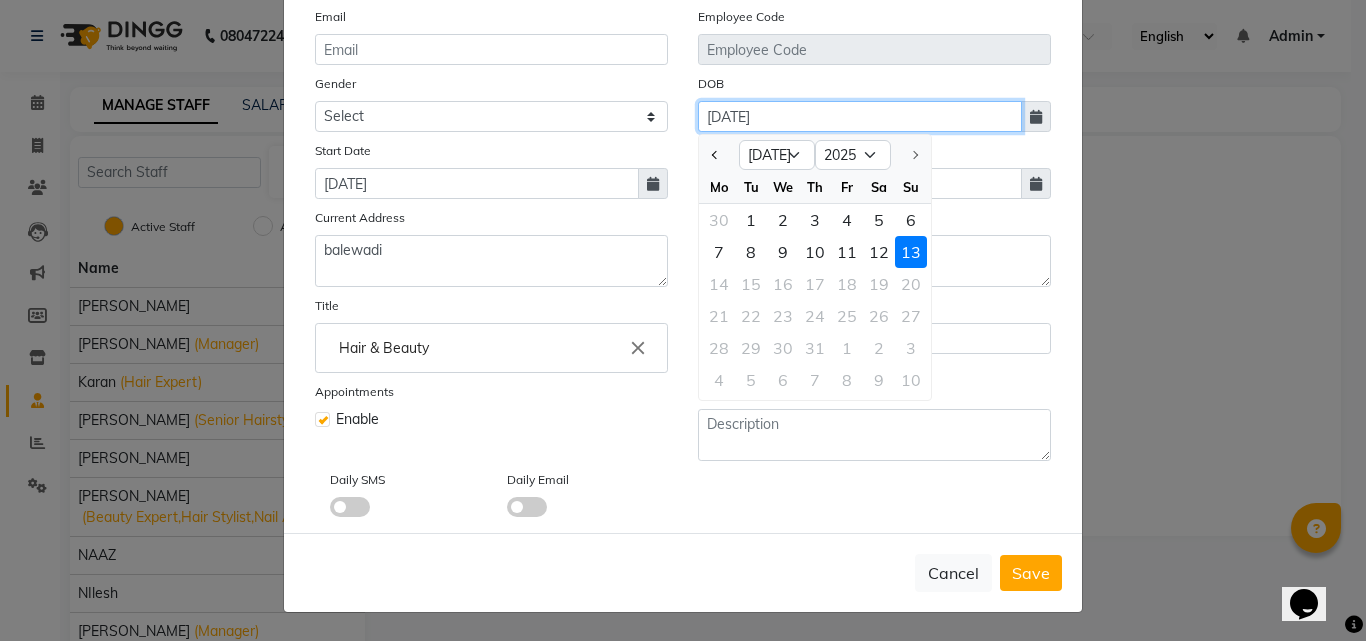 click on "[DATE]" 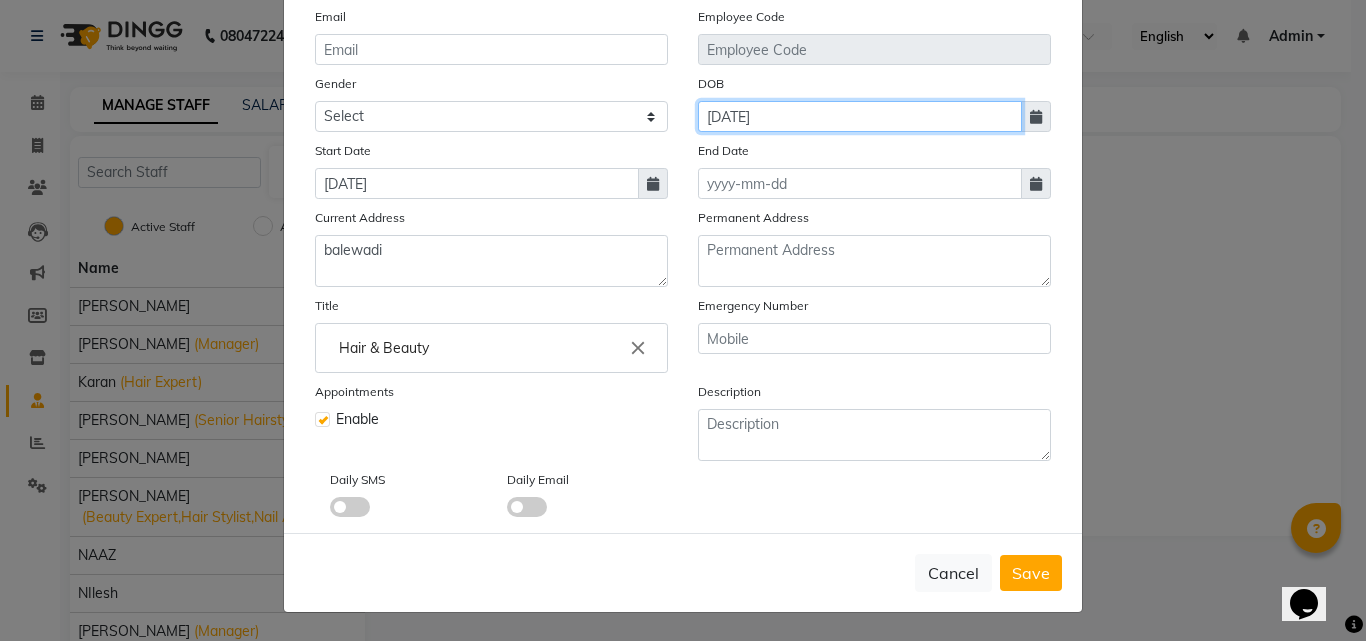 click on "[DATE]" 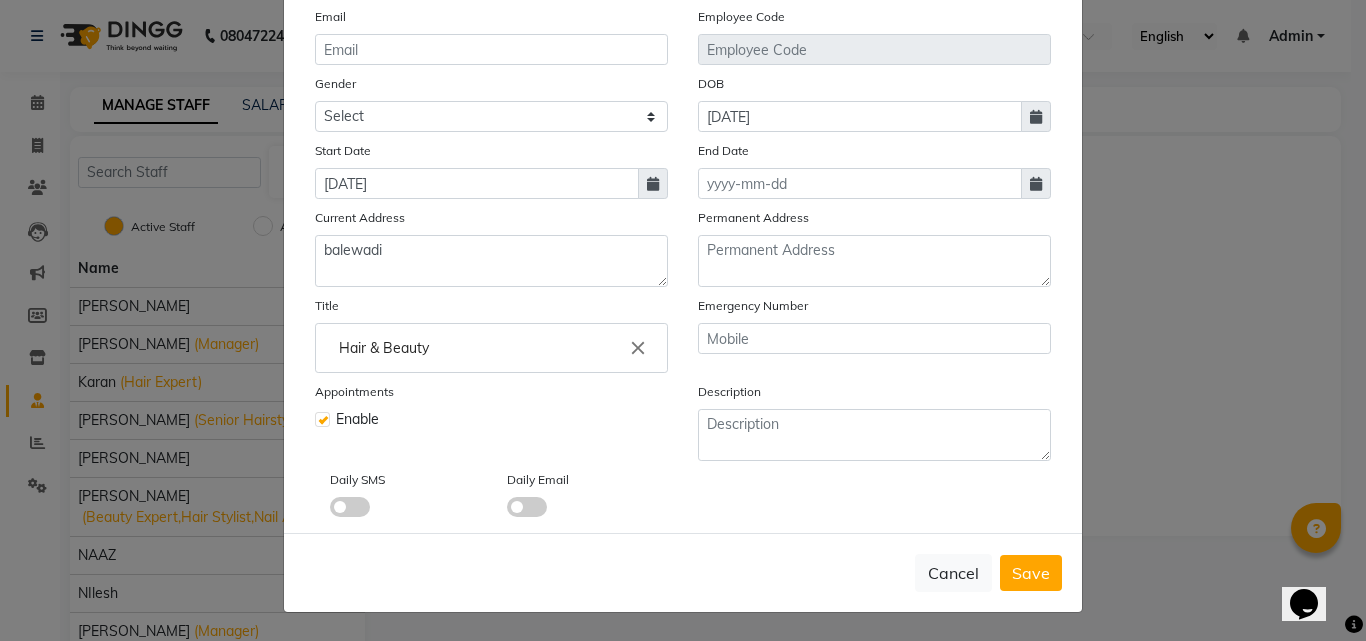 type 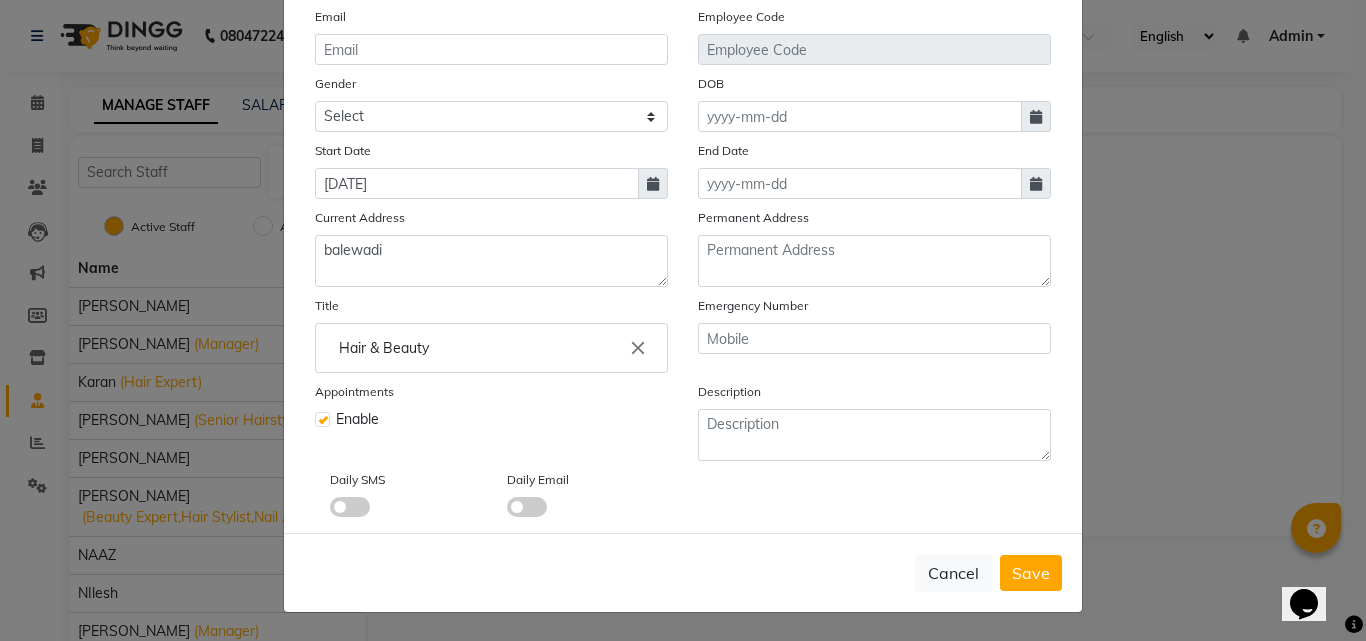 select on "7" 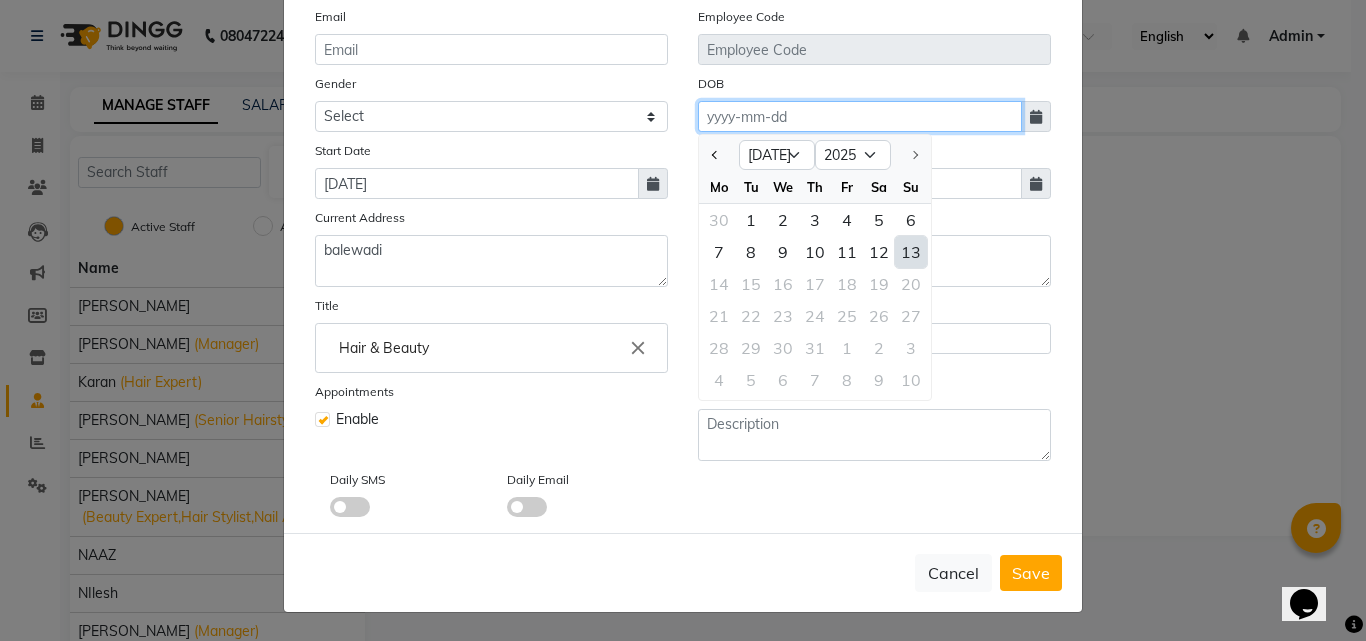 click 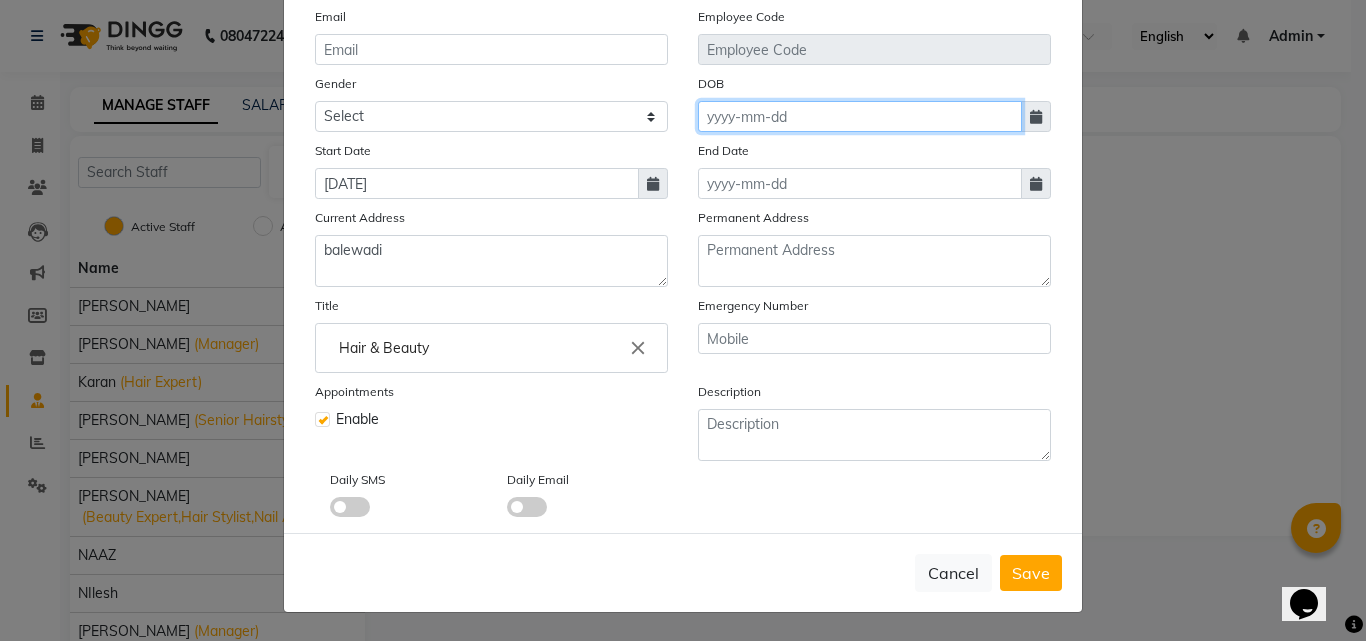 click 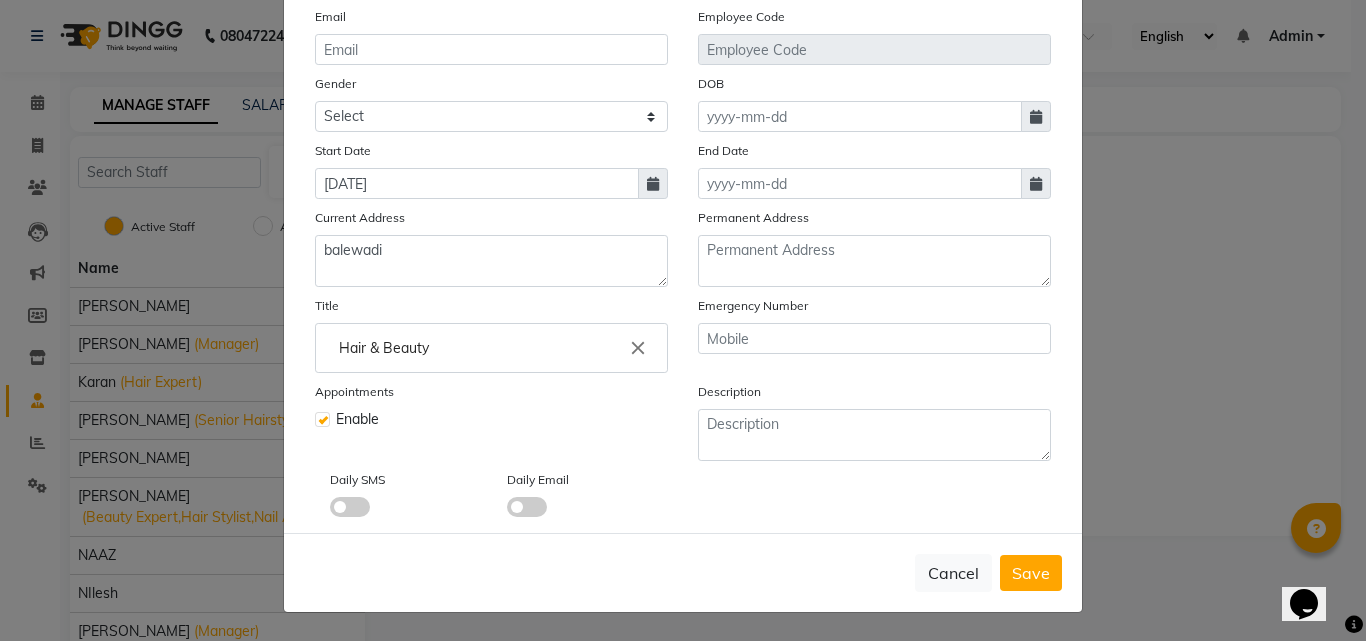 select on "7" 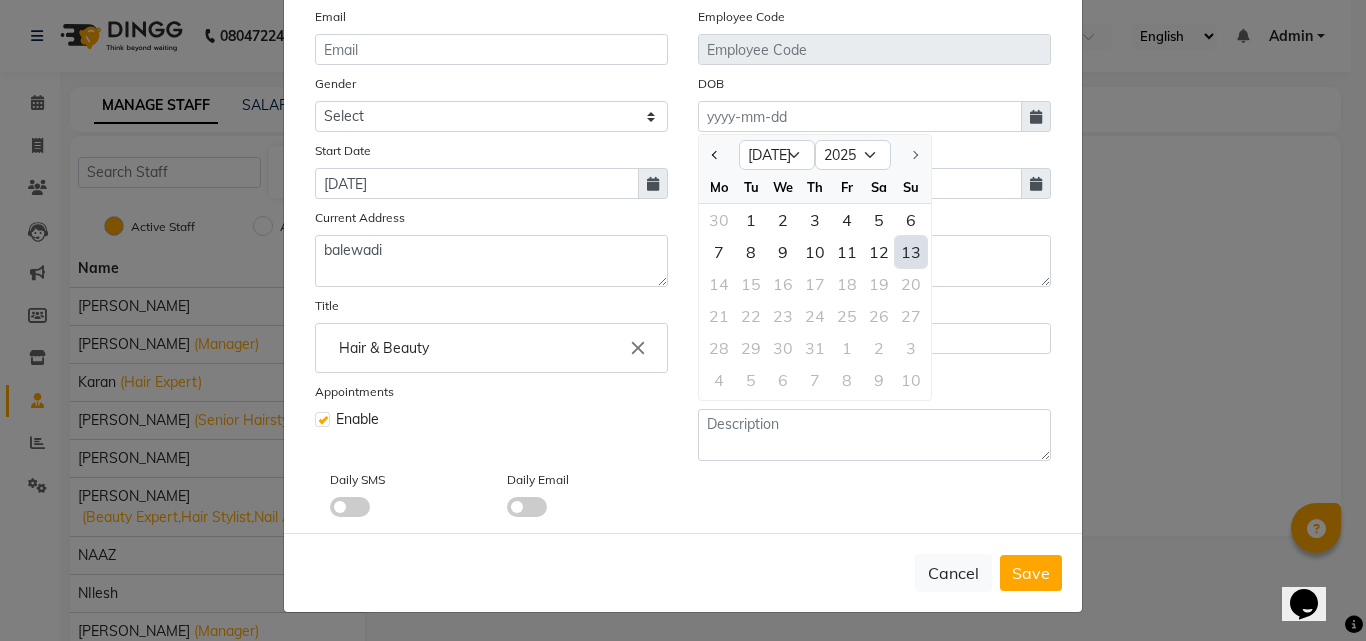 click 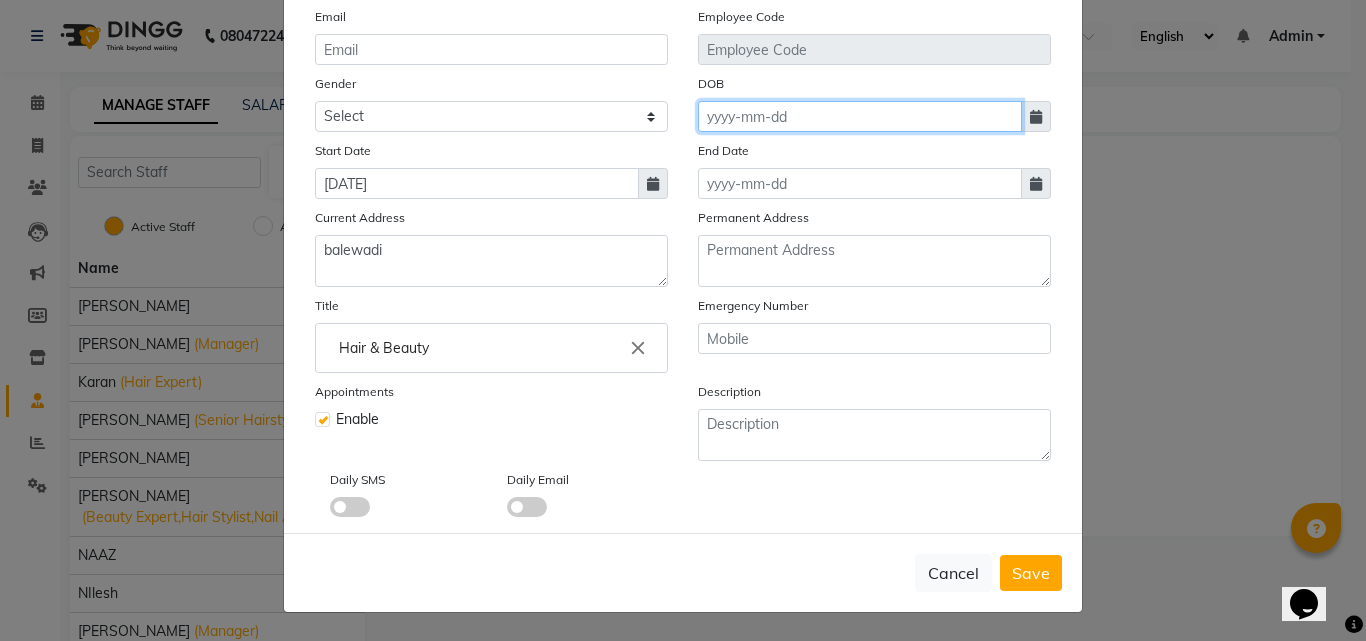 click 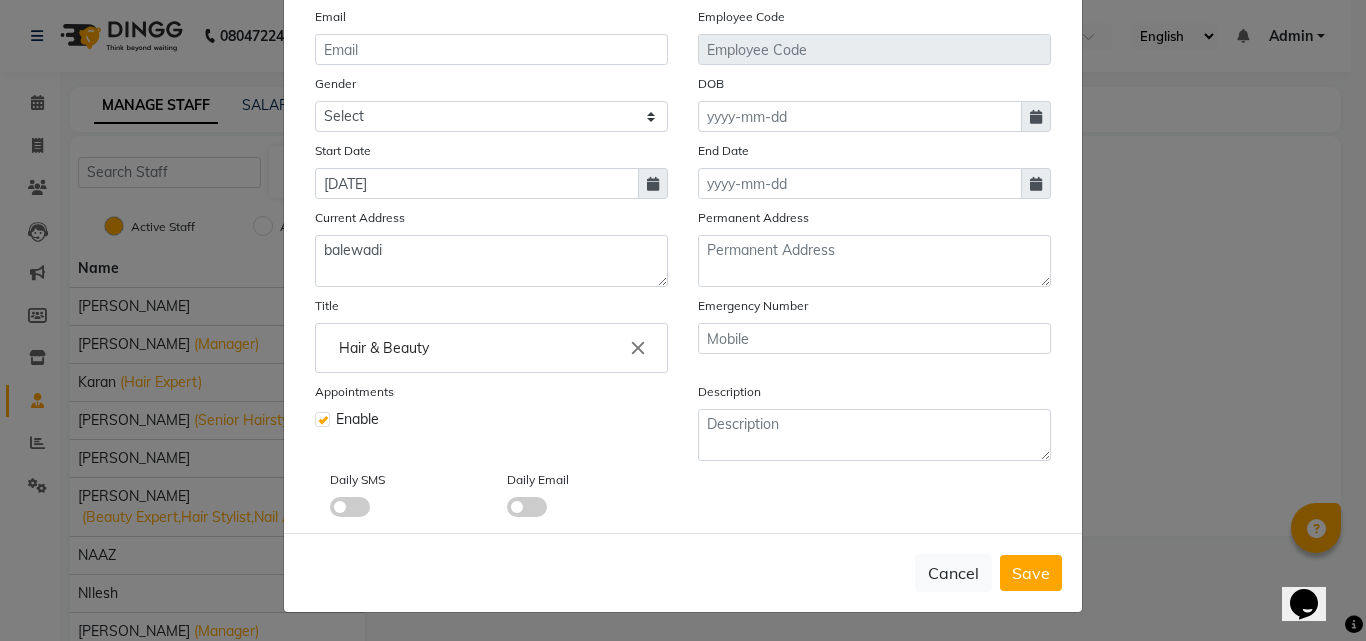 select on "7" 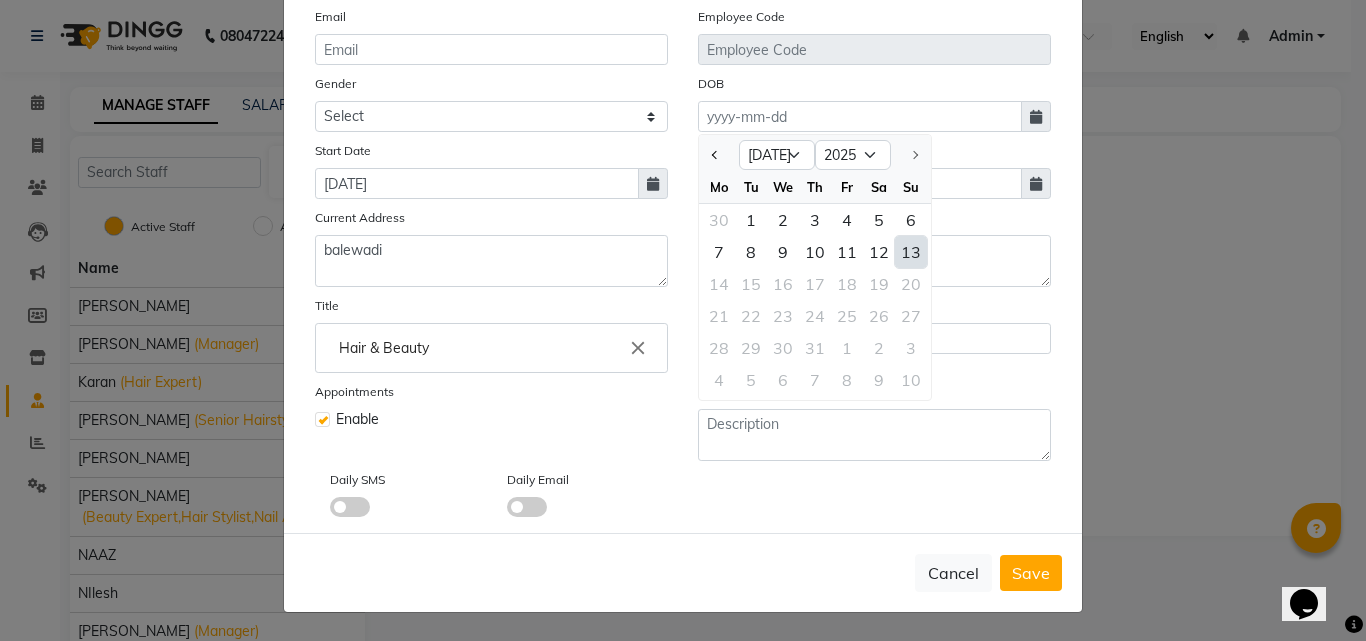 click on "13" 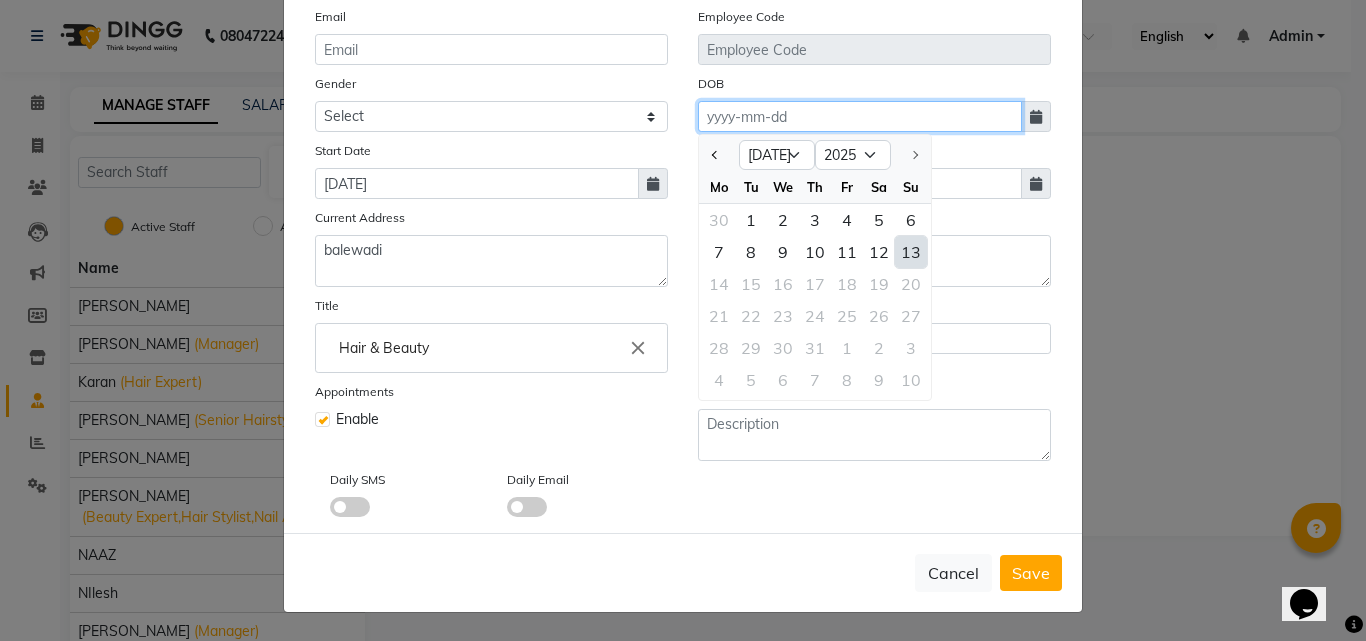 type on "[DATE]" 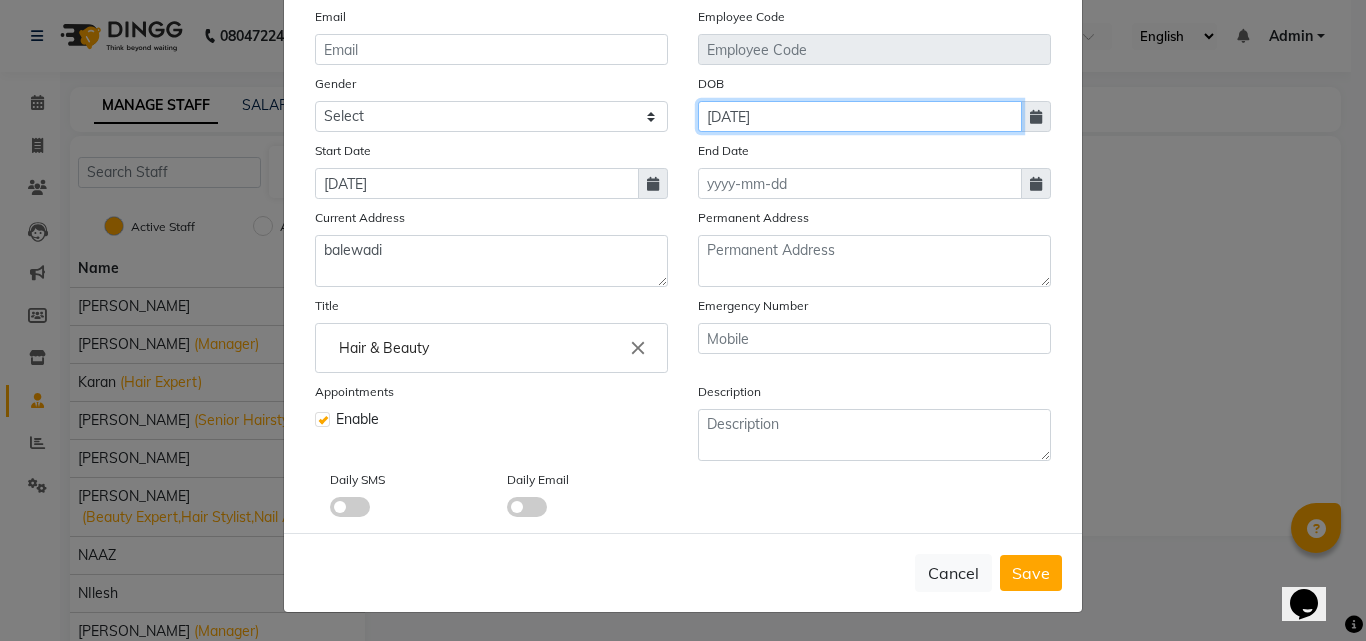 click on "[DATE]" 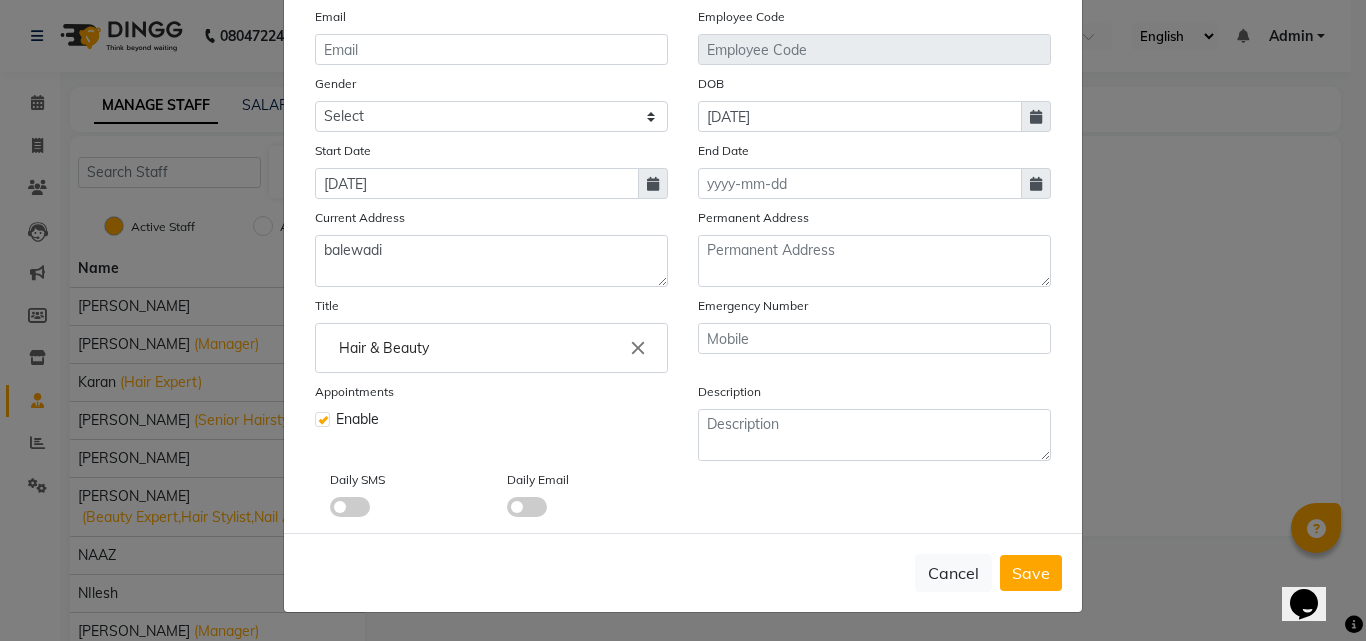 select on "7" 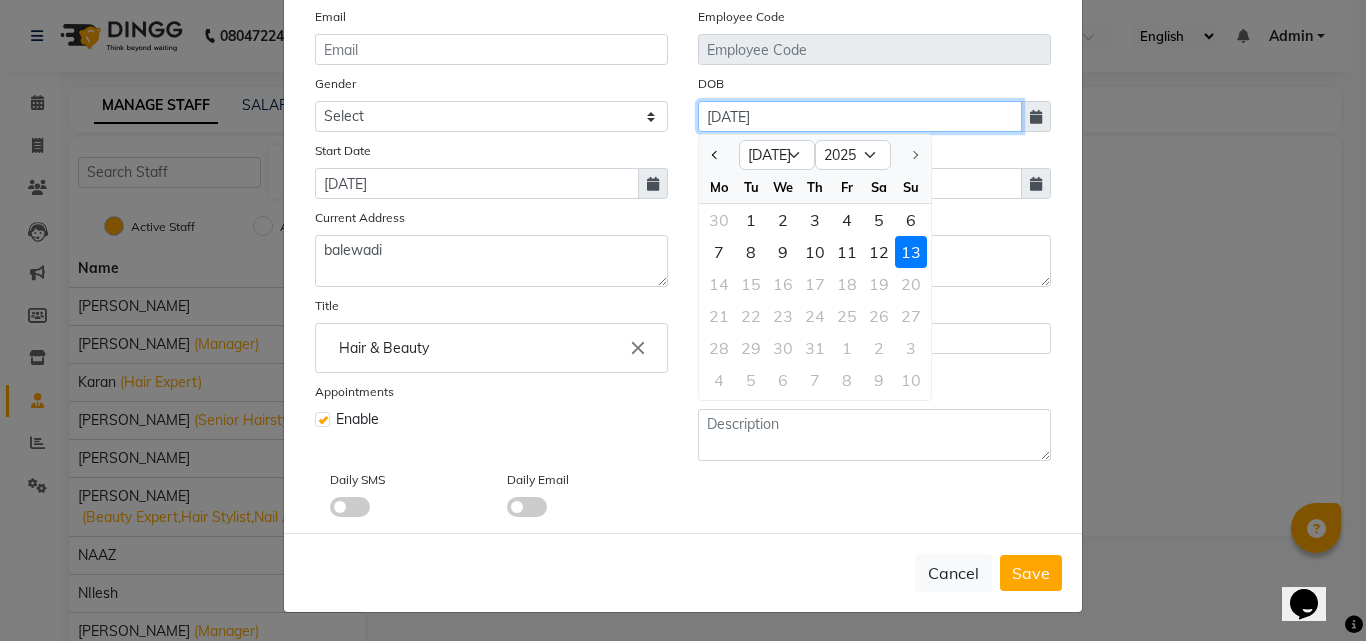 click on "[DATE]" 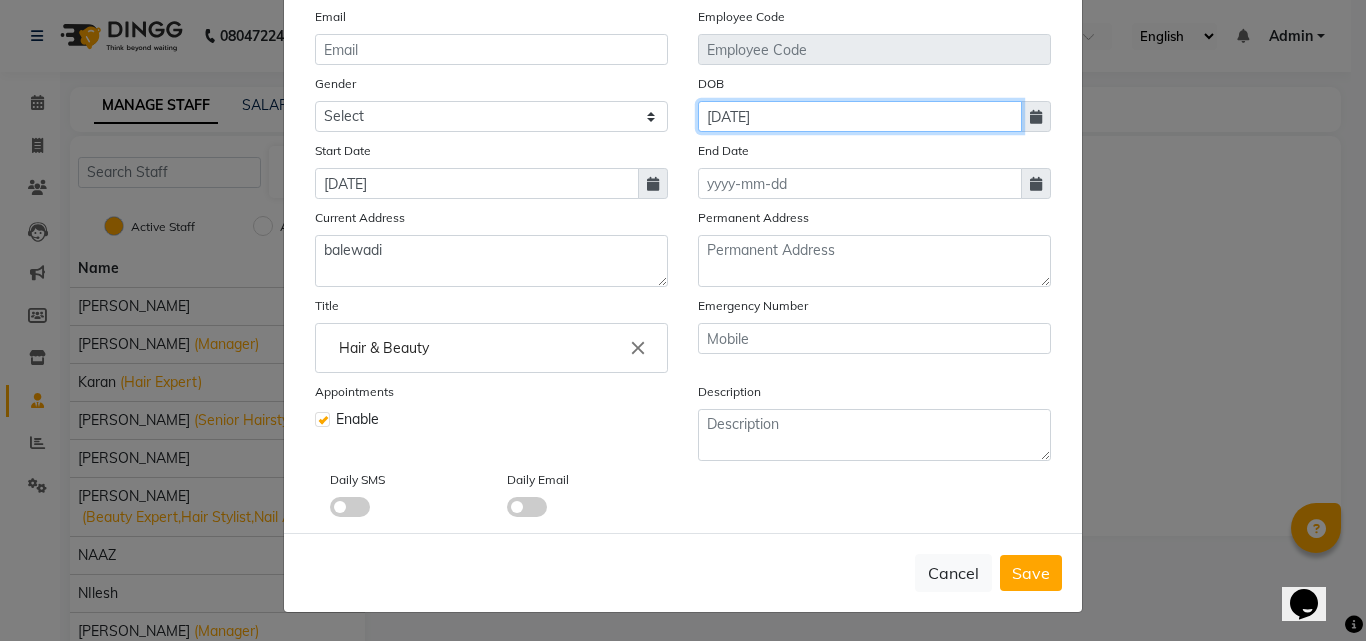 click on "[DATE]" 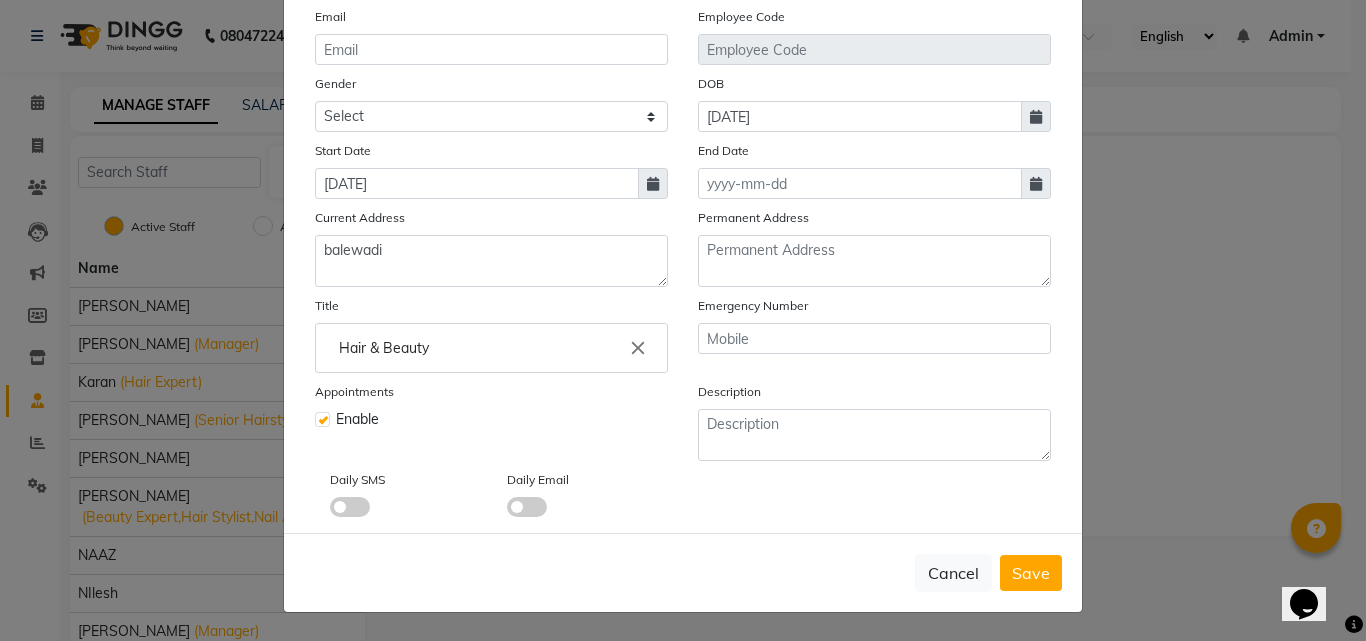 select on "7" 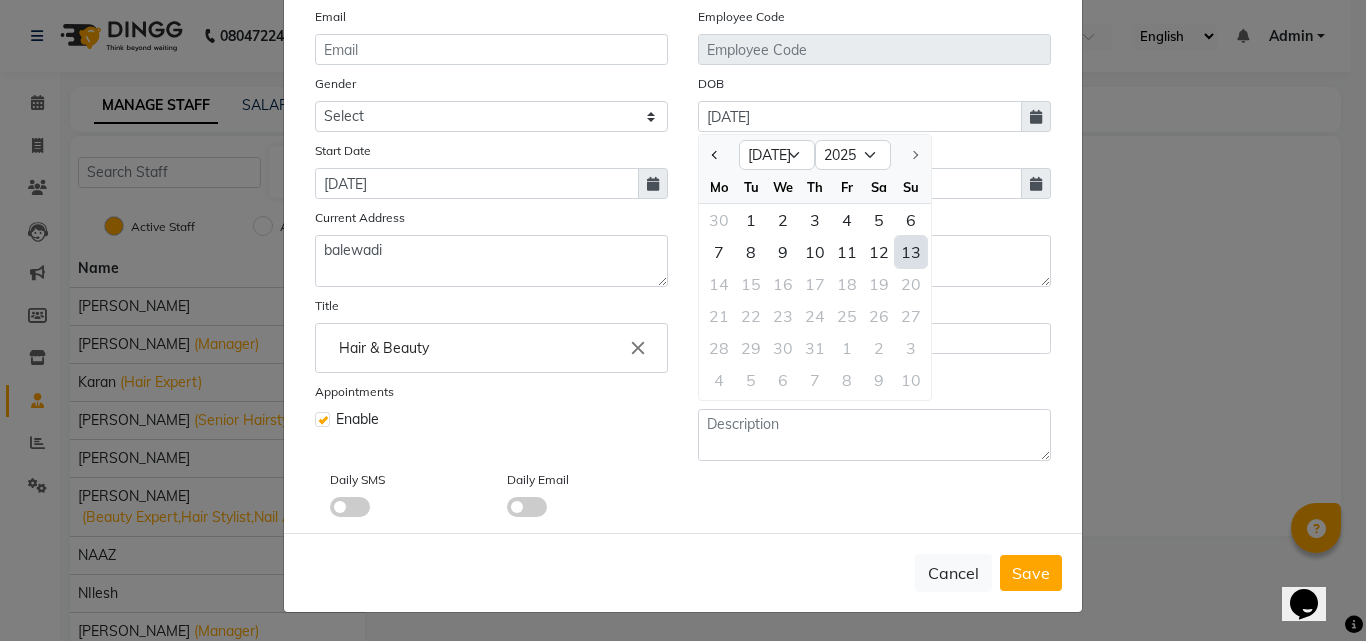 type 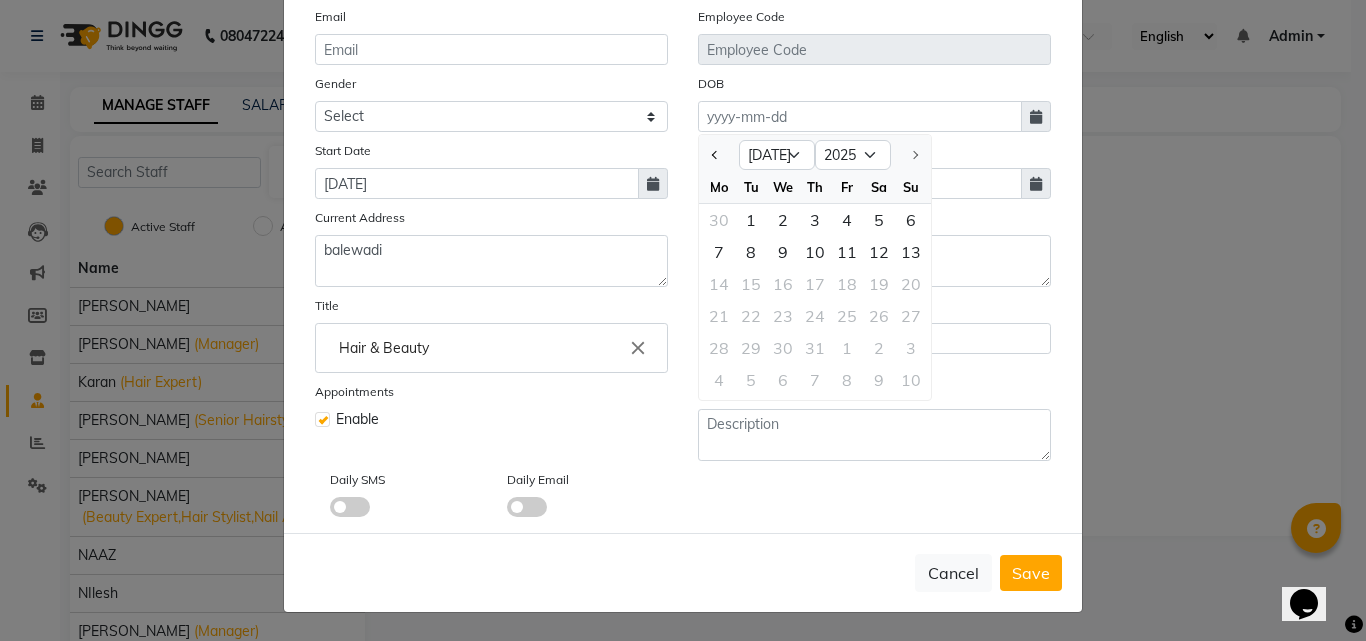 click 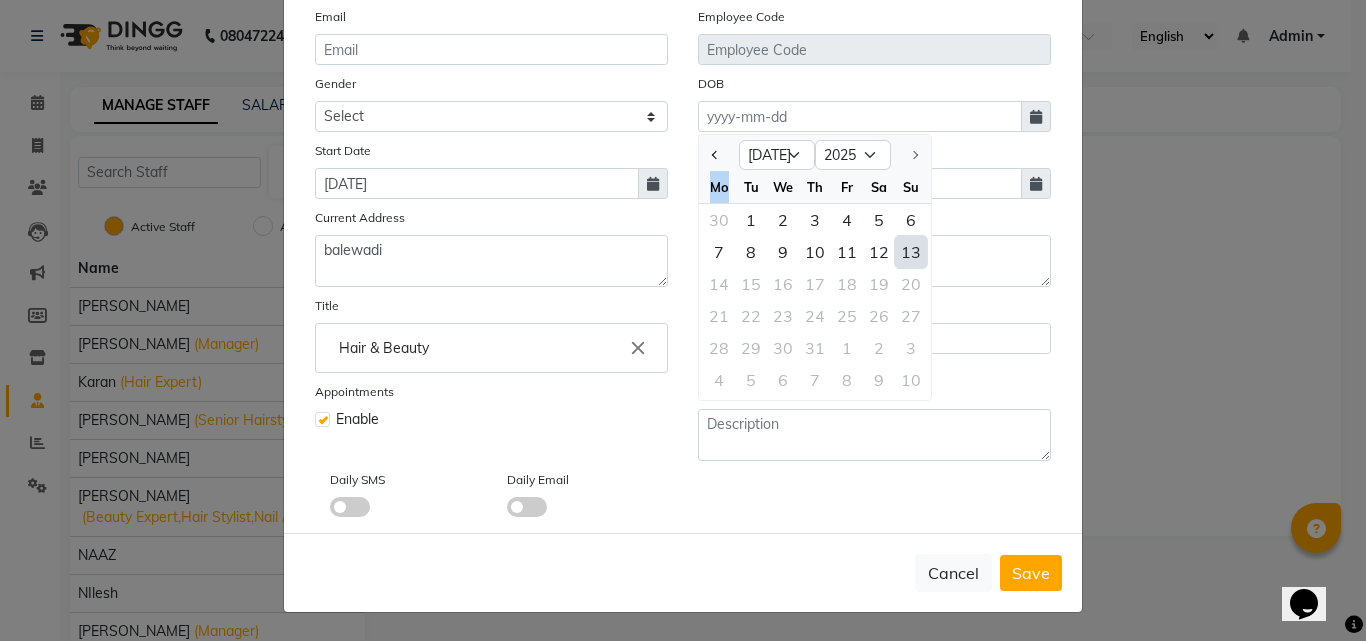 click 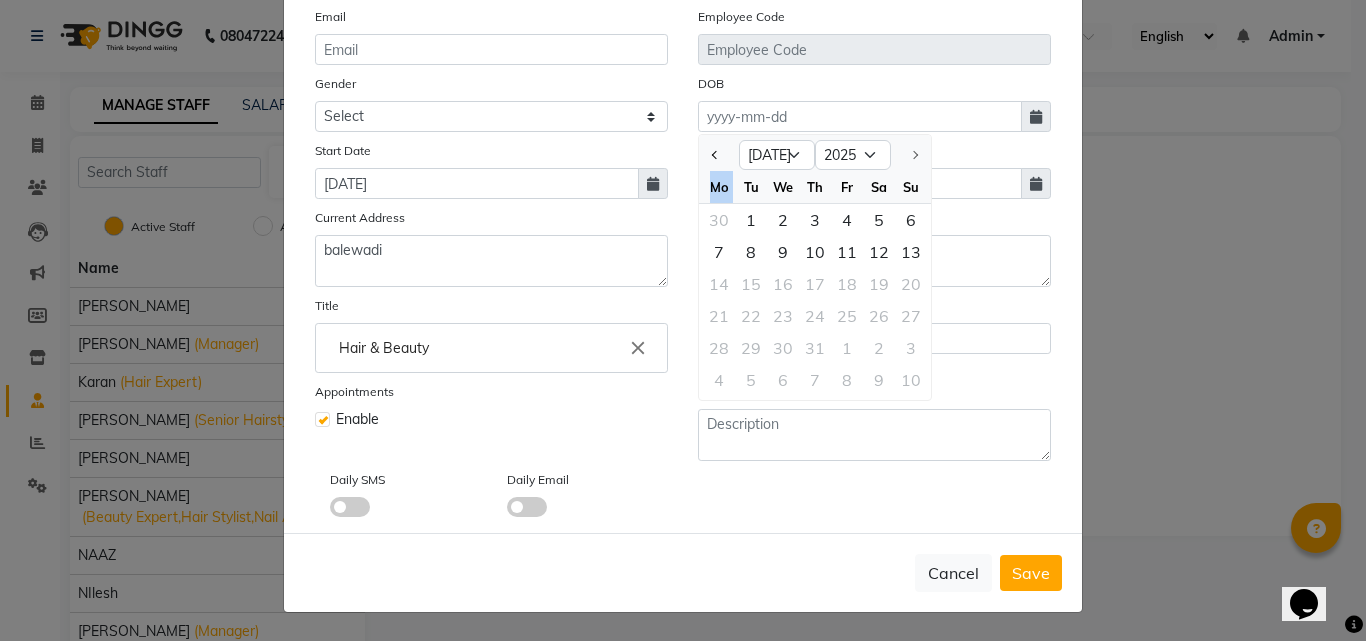 click 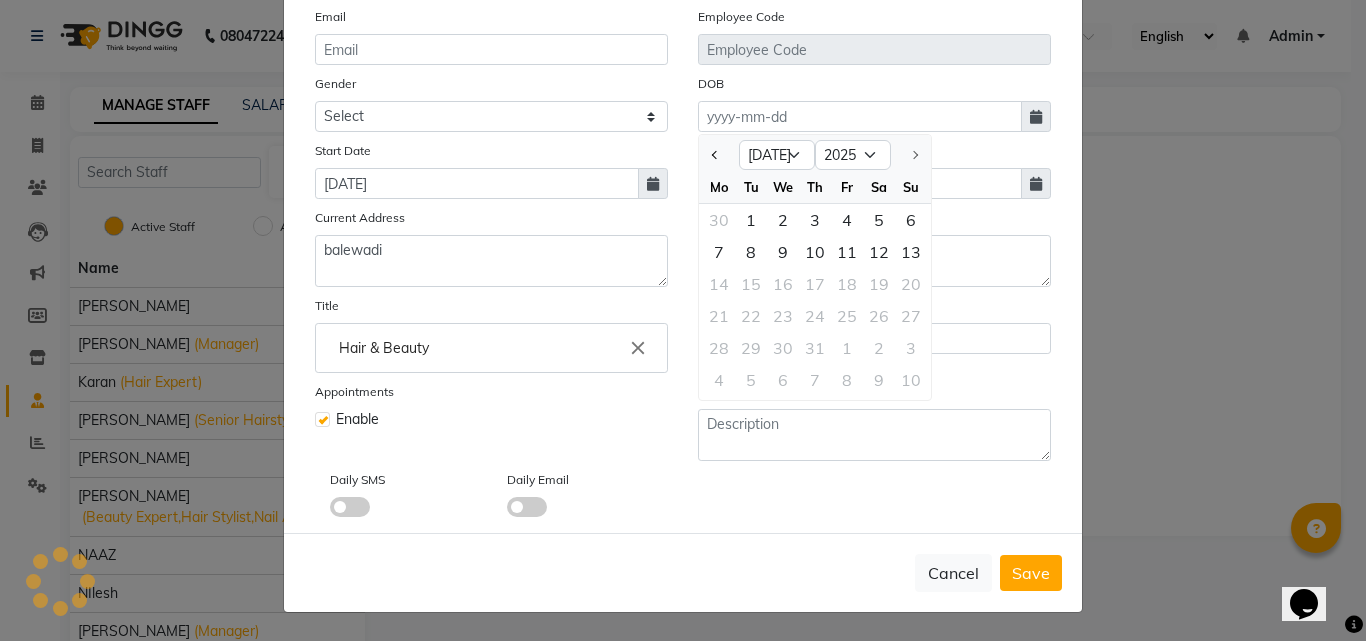 click 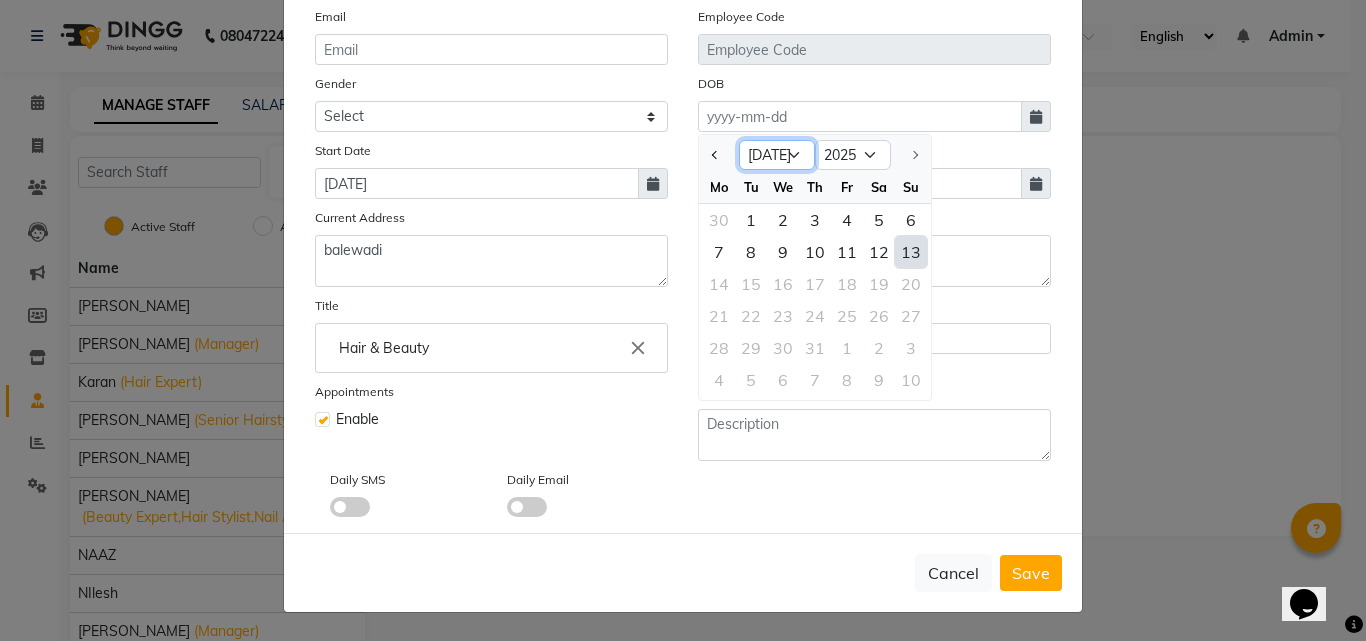 click on "Jan Feb Mar Apr May Jun [DATE]" 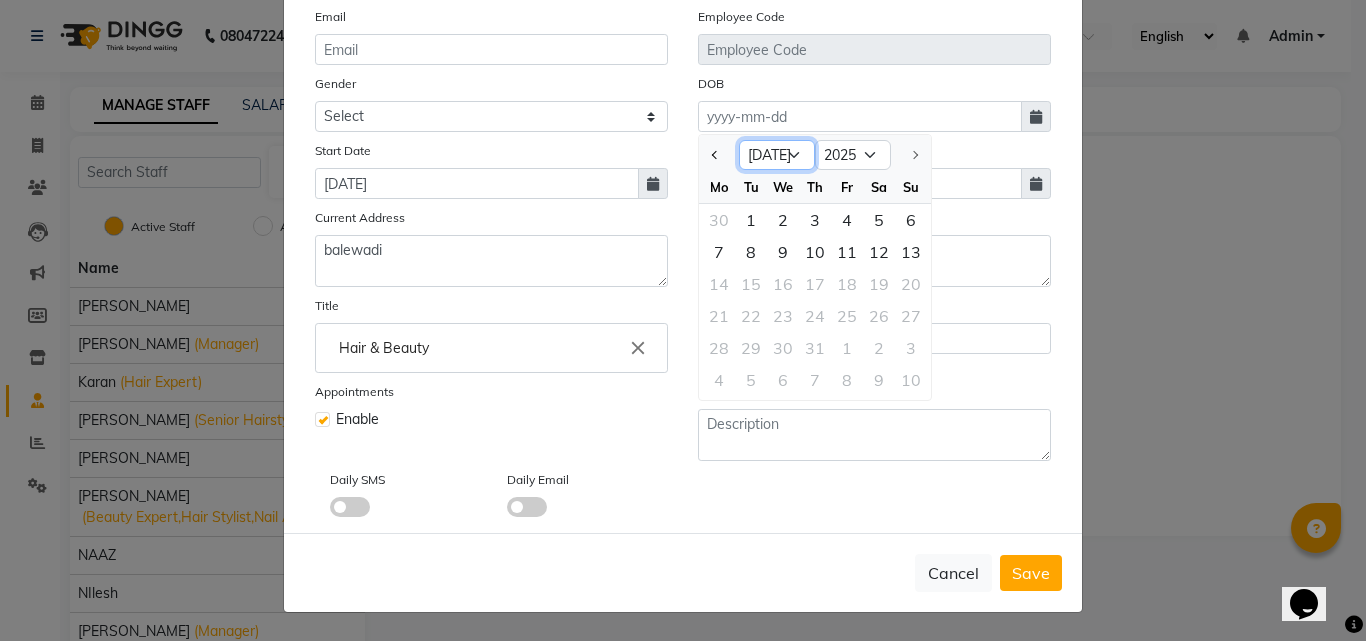 click on "Jan Feb Mar Apr May Jun [DATE]" 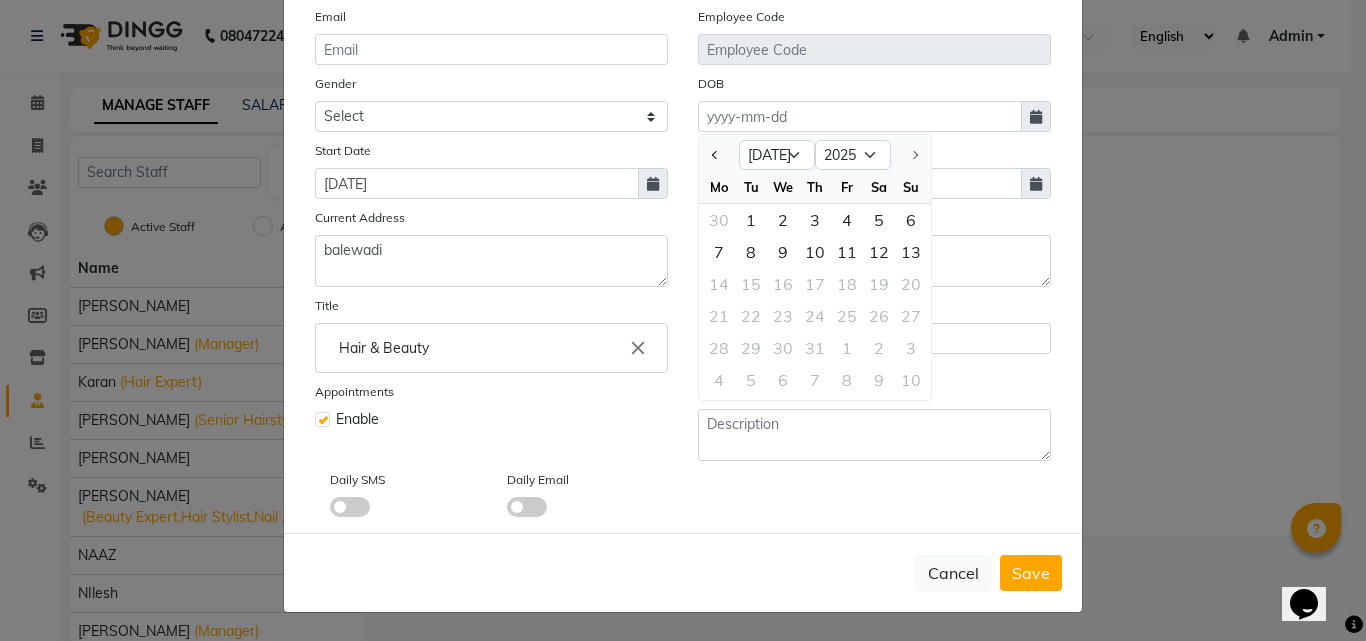 click 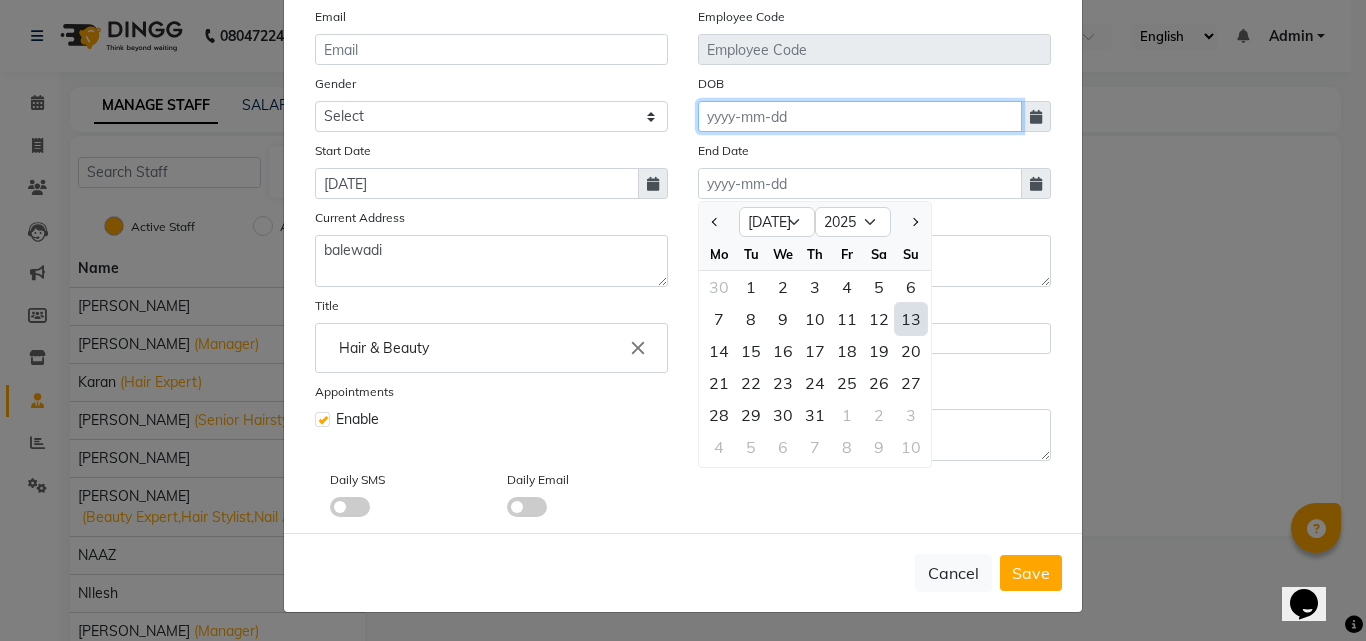 click 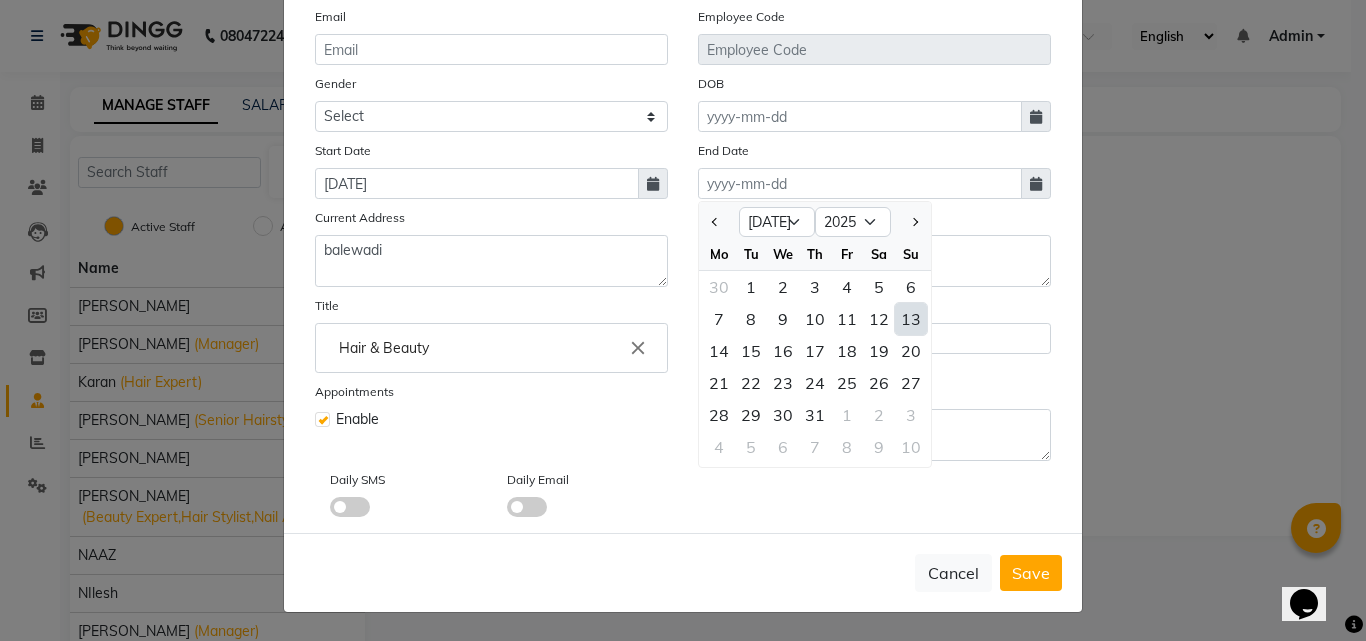 select on "7" 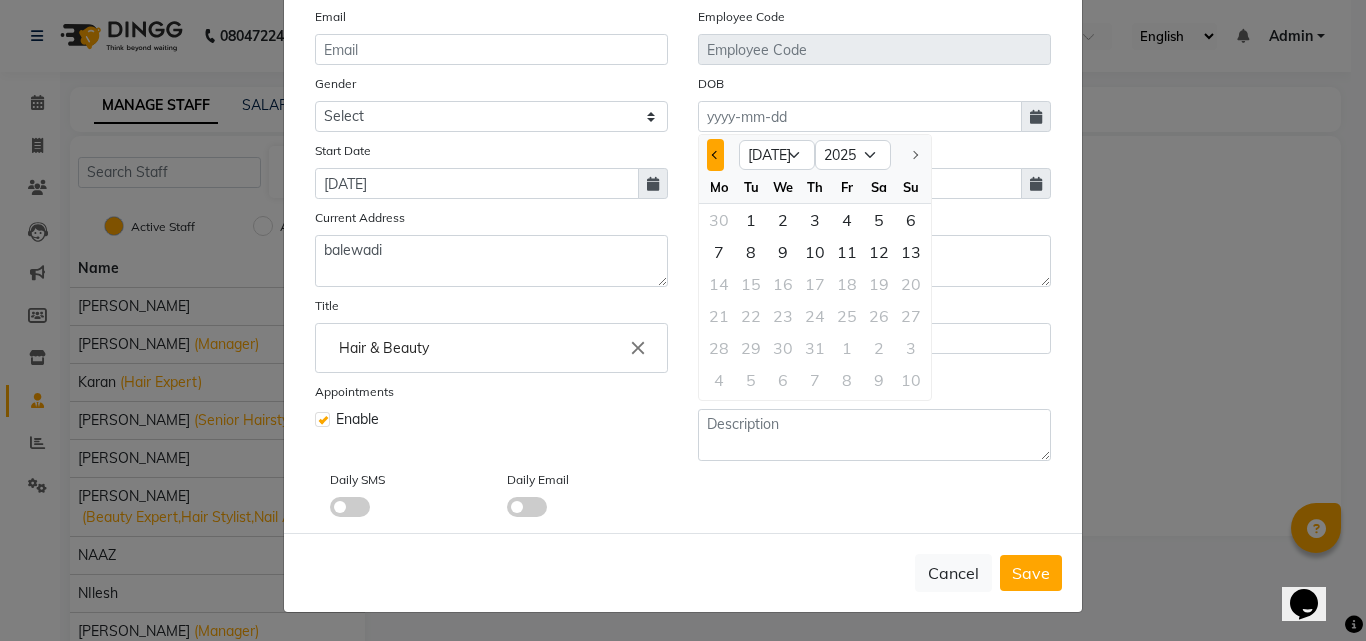 click 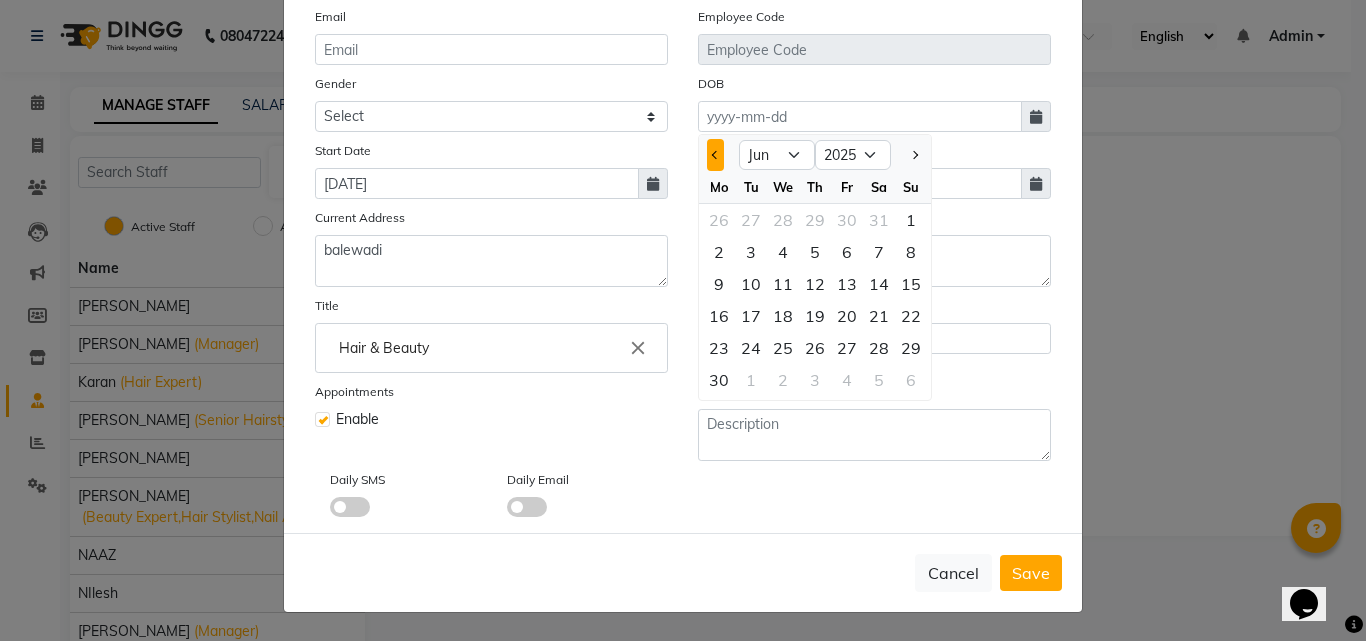 click 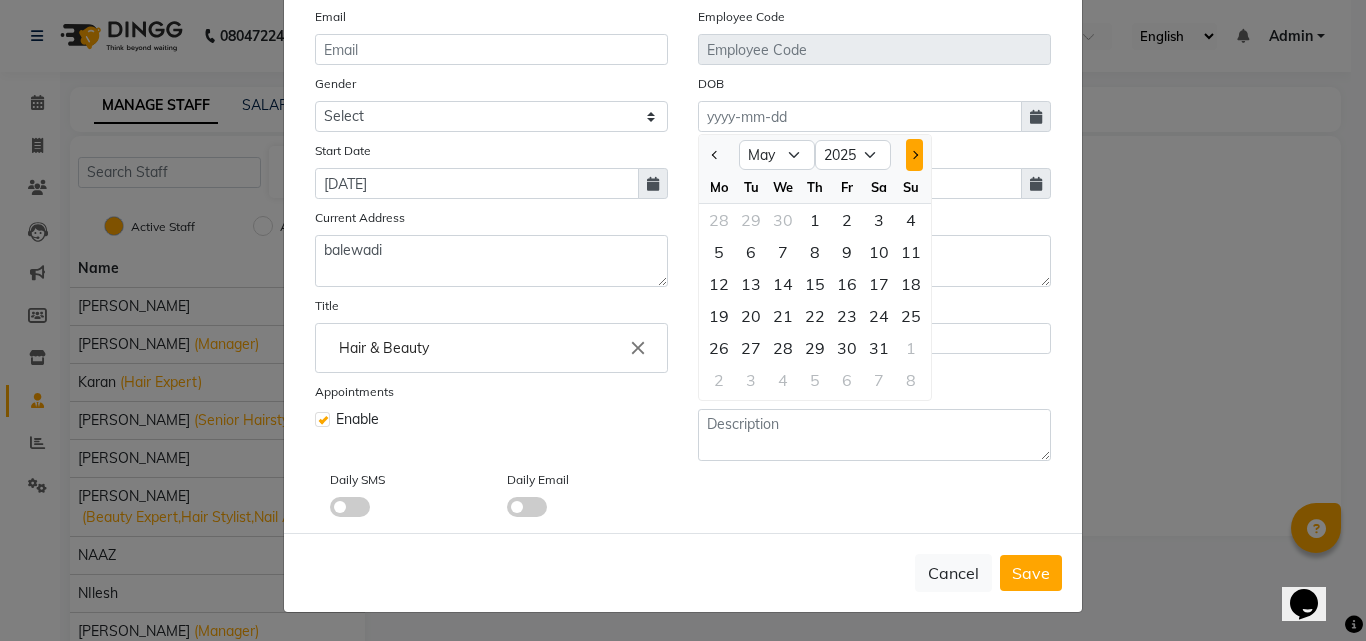 click 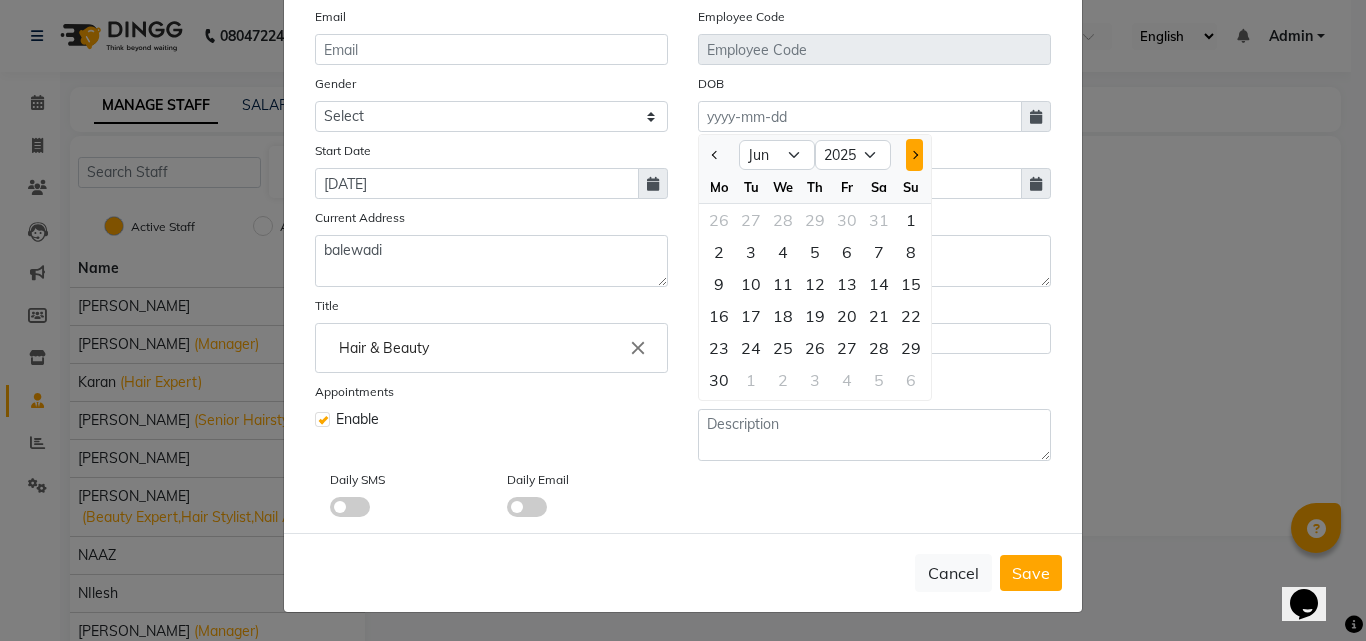 click 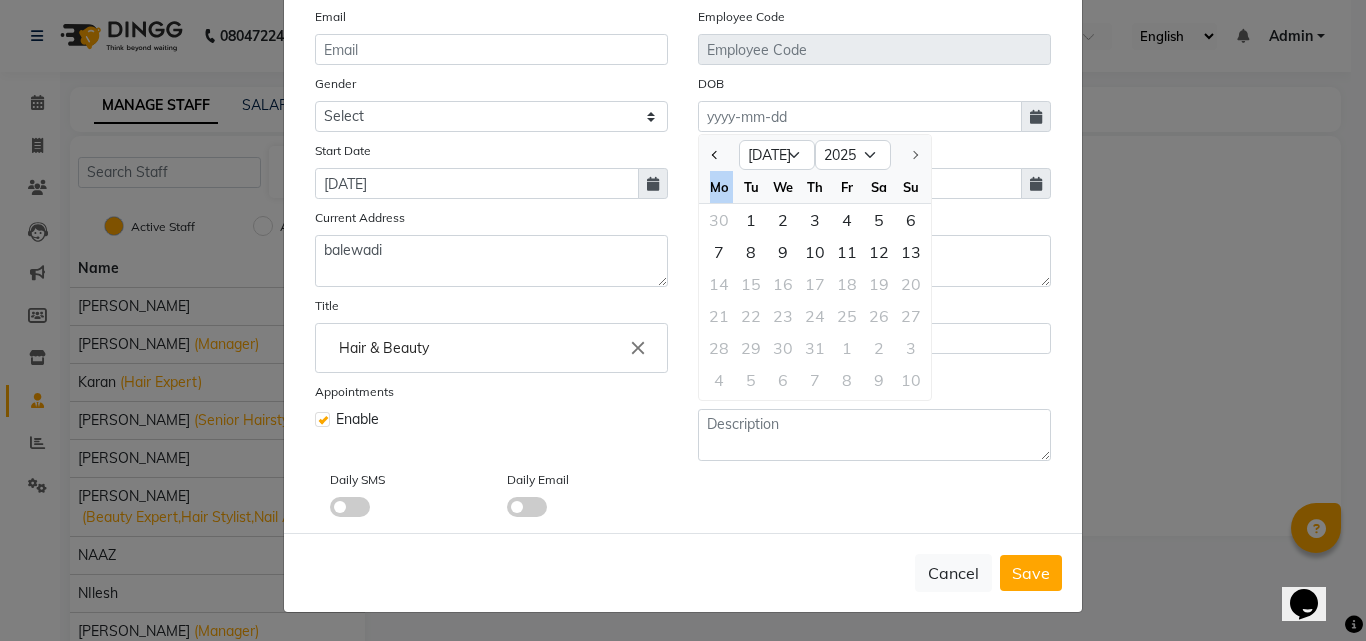 click 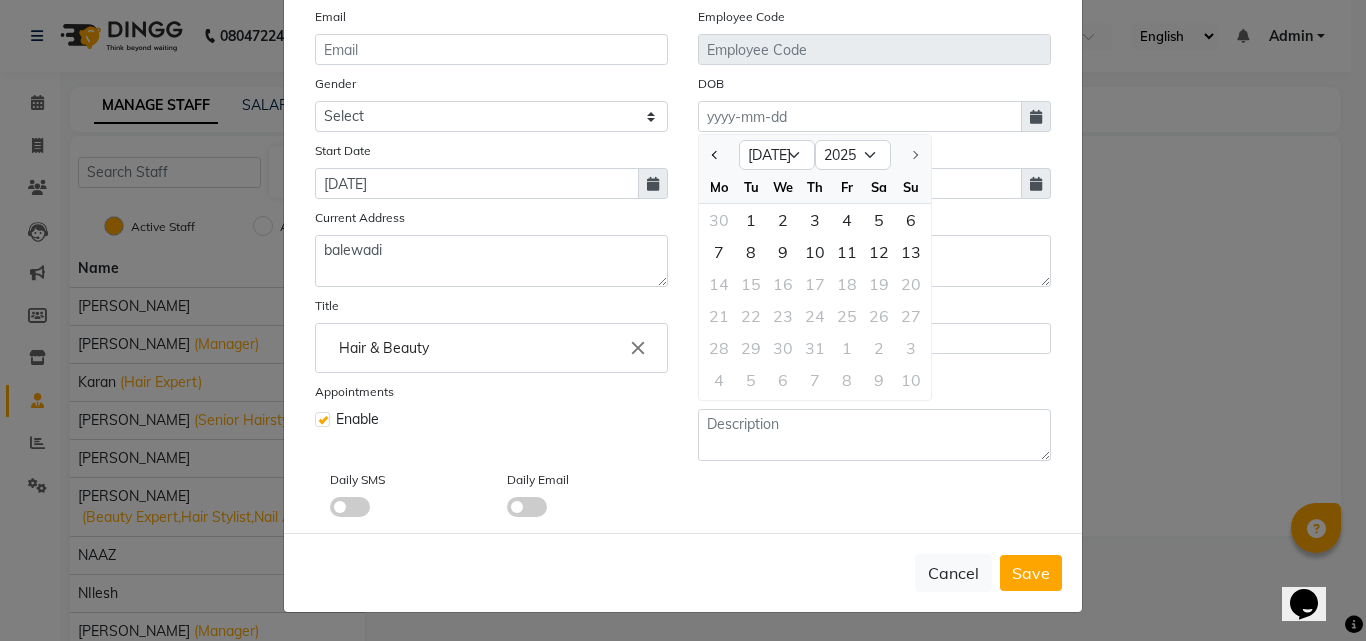 click 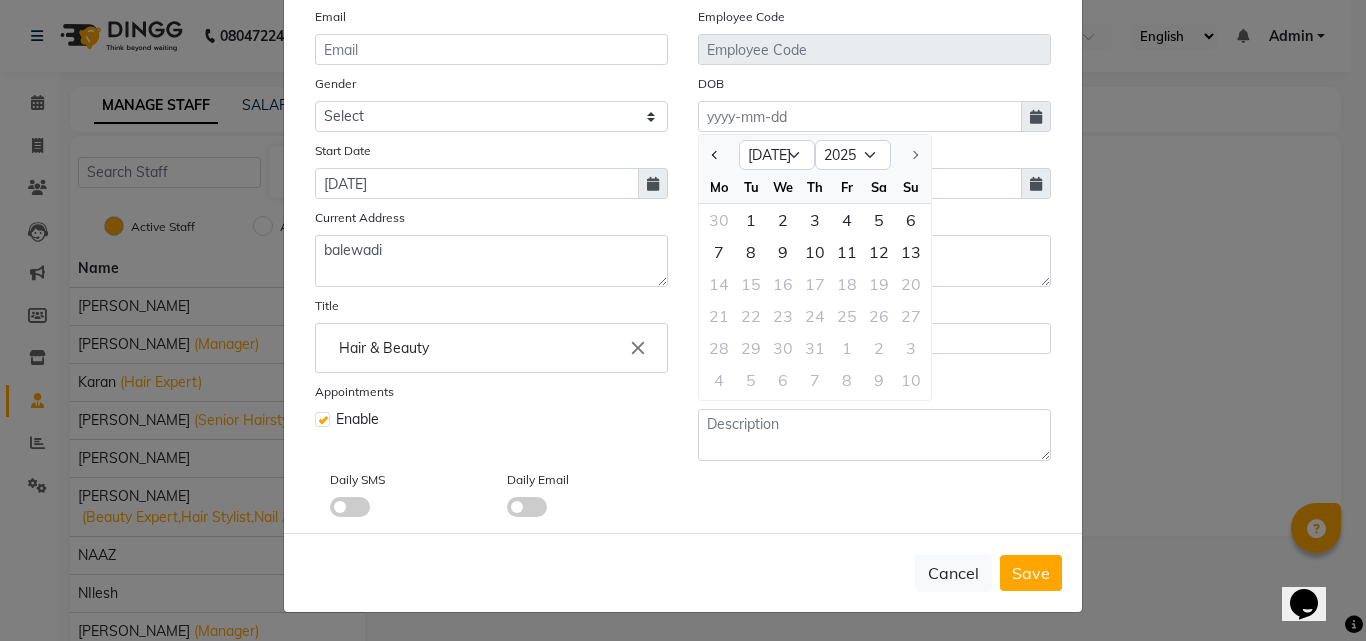 click 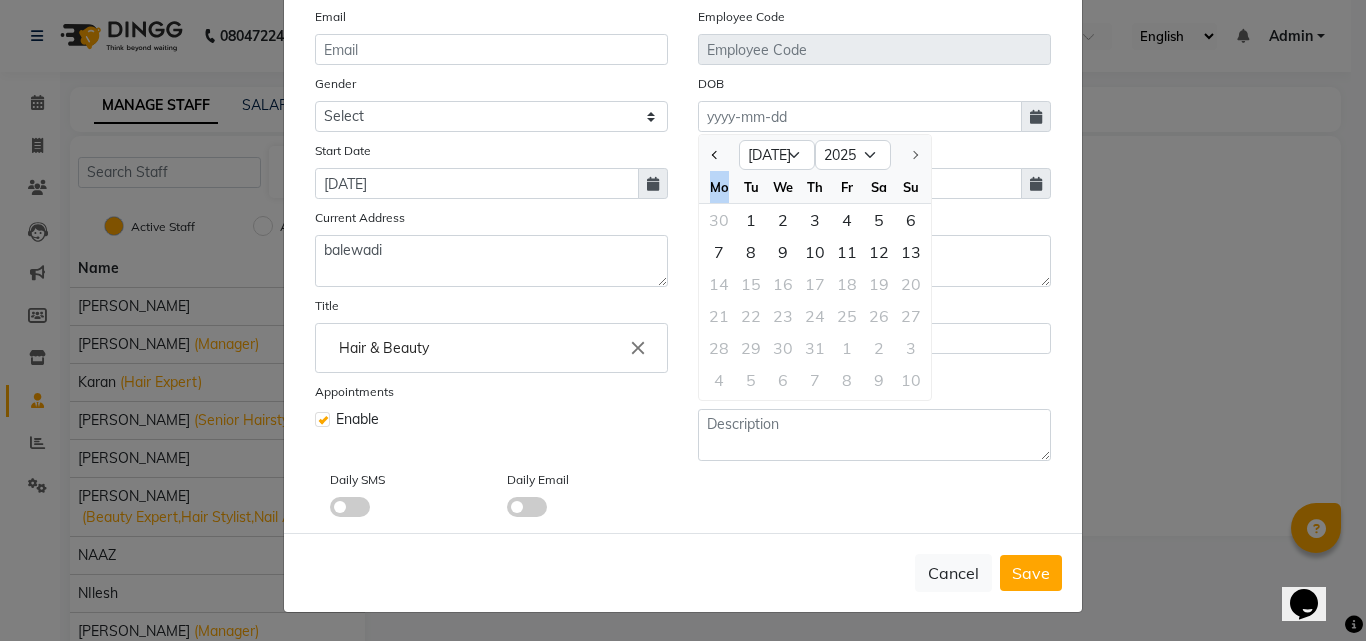 click 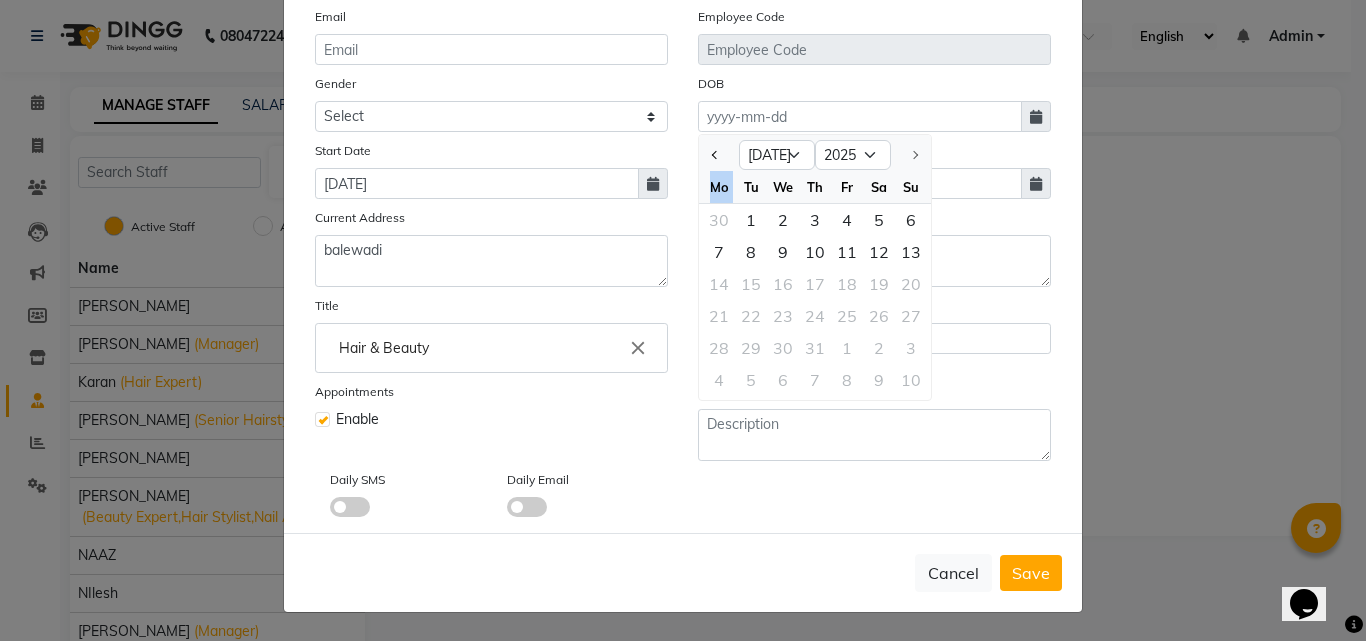 click 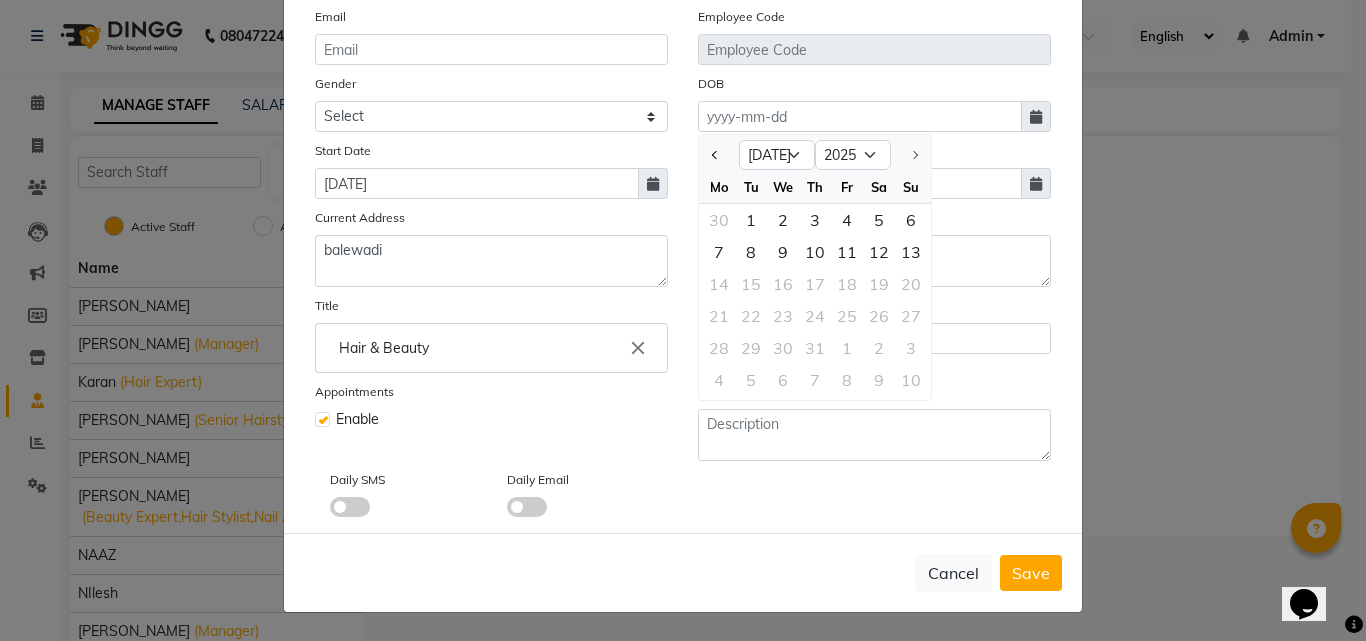 click 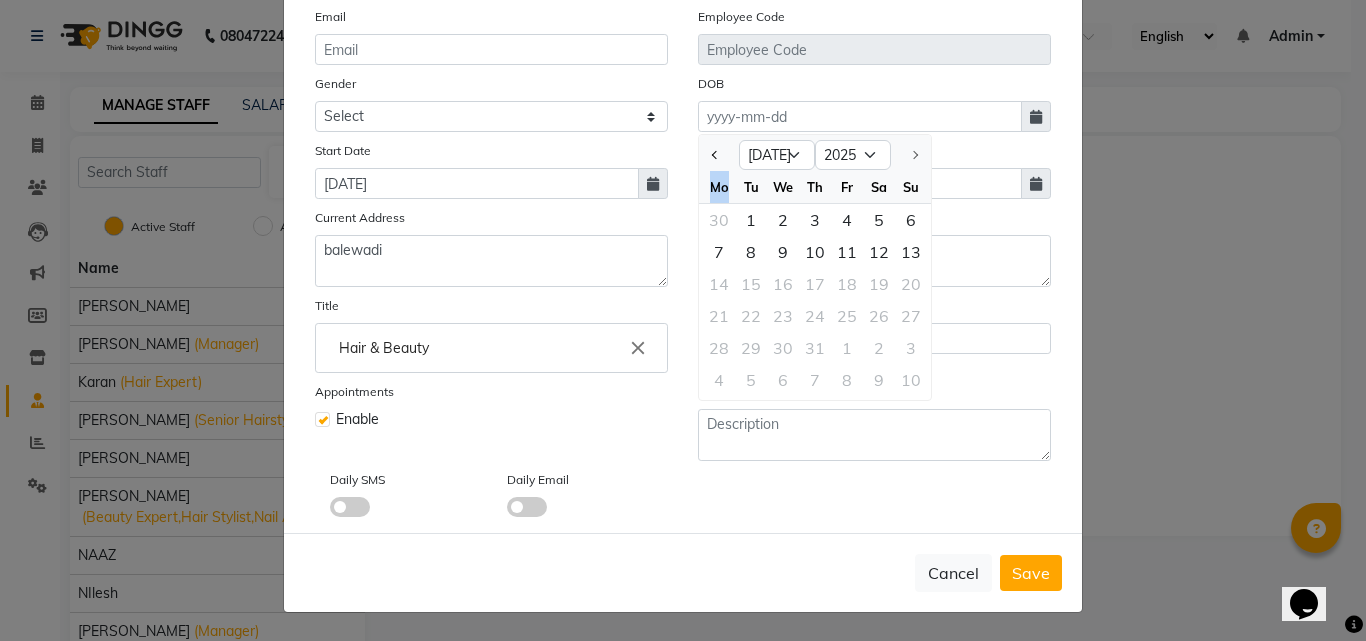 click 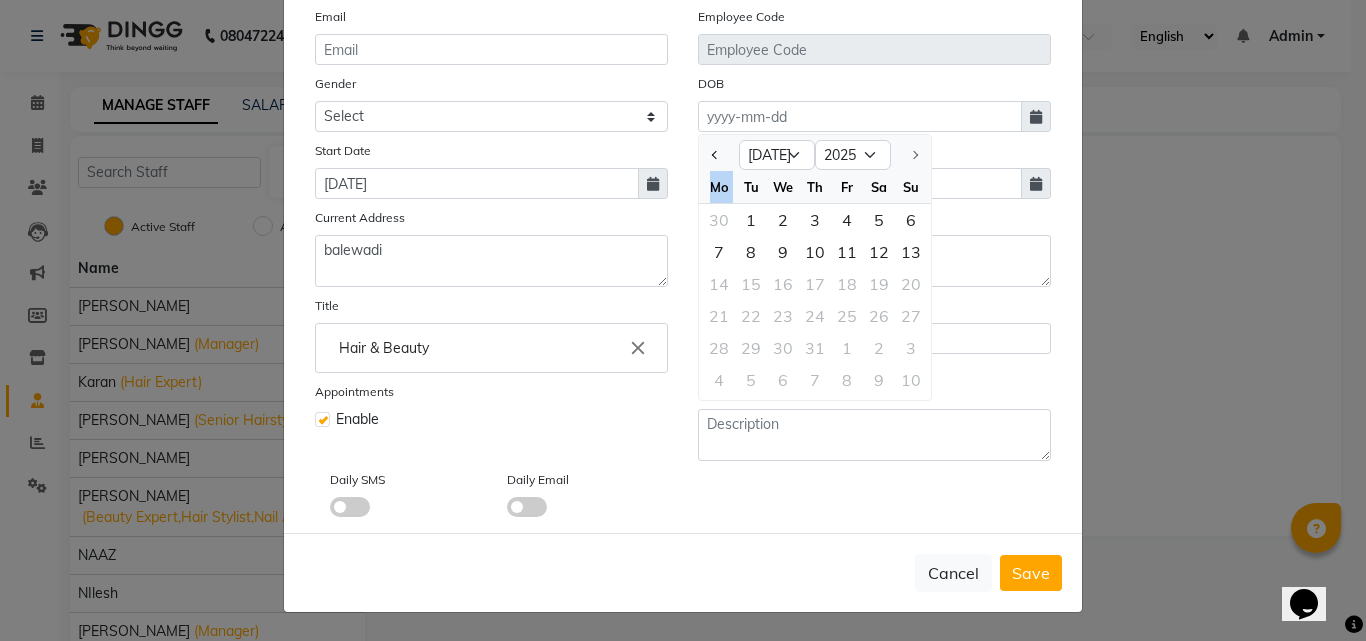click 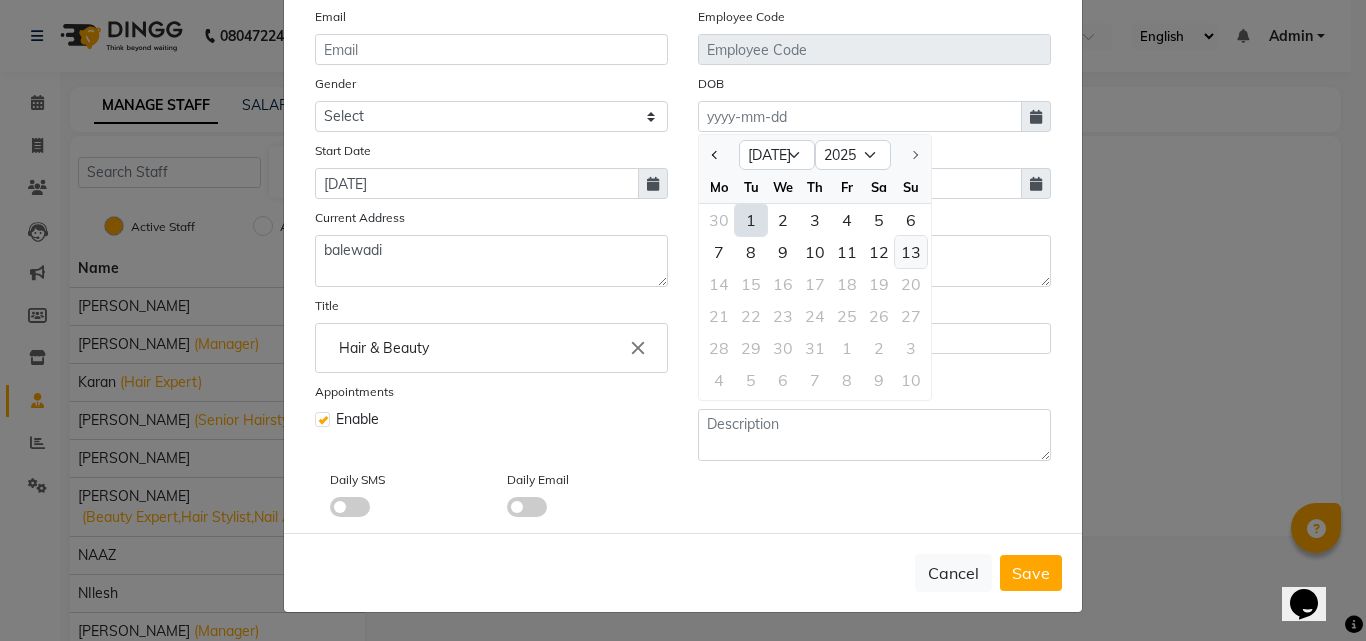click on "13" 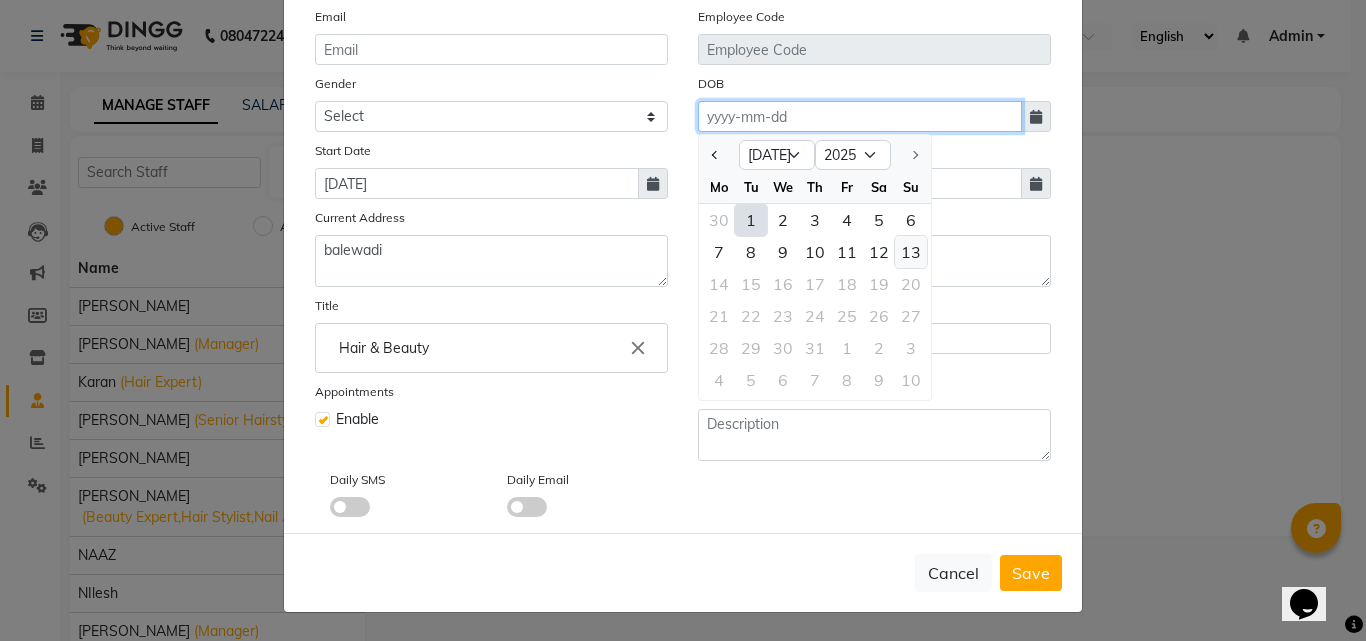 type on "[DATE]" 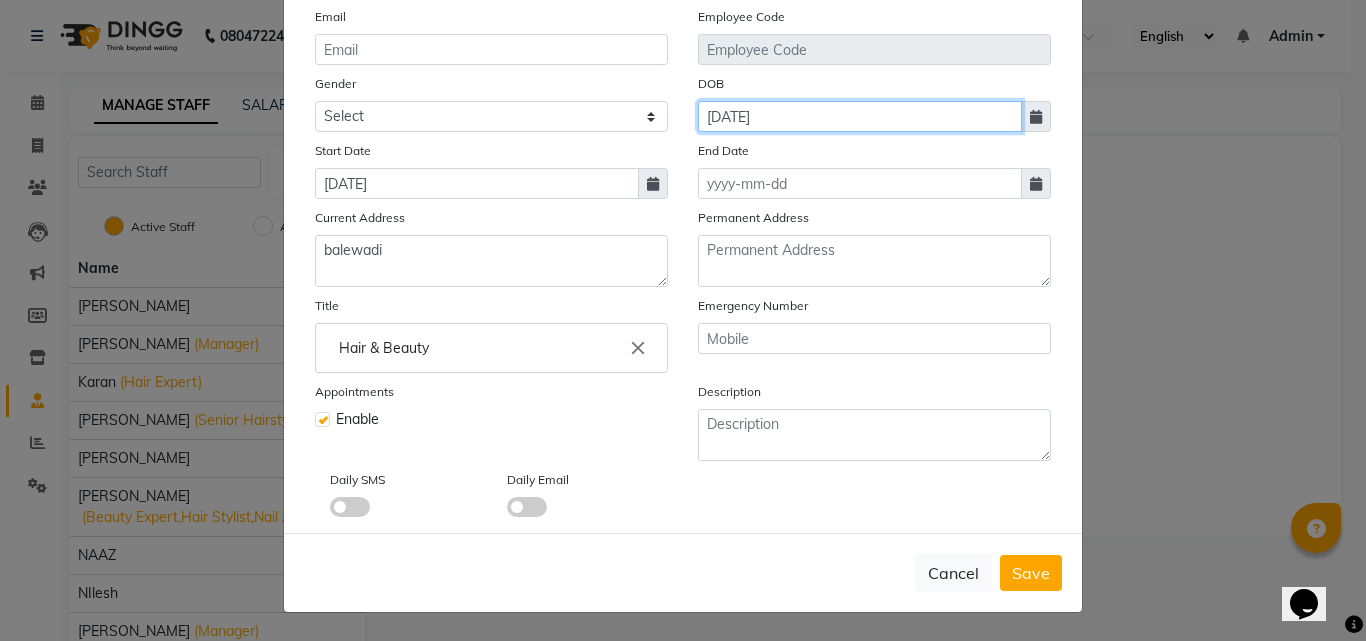 click on "[DATE]" 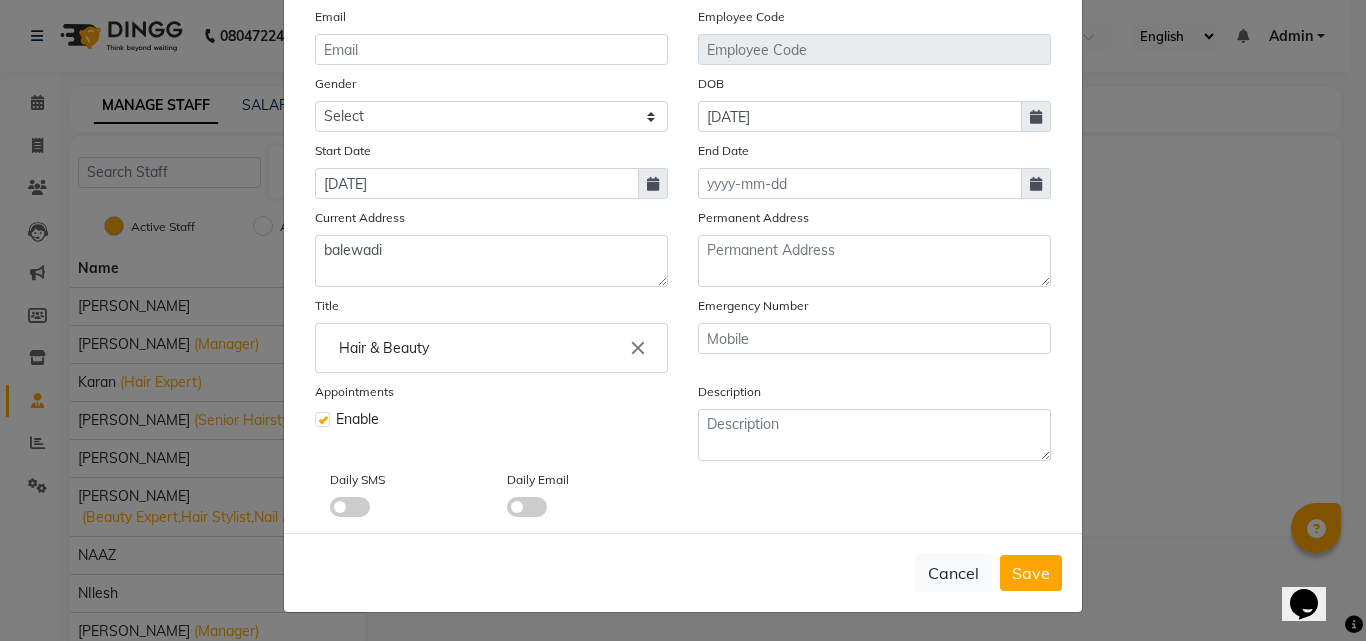 select on "7" 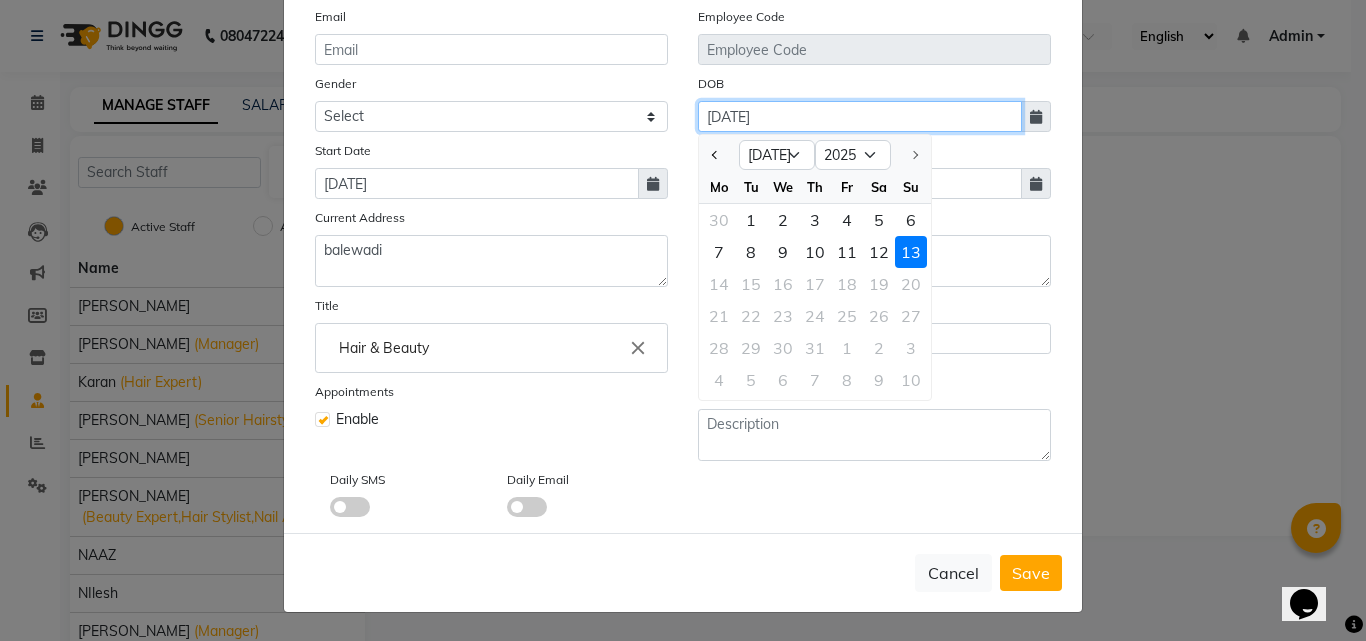 click on "[DATE]" 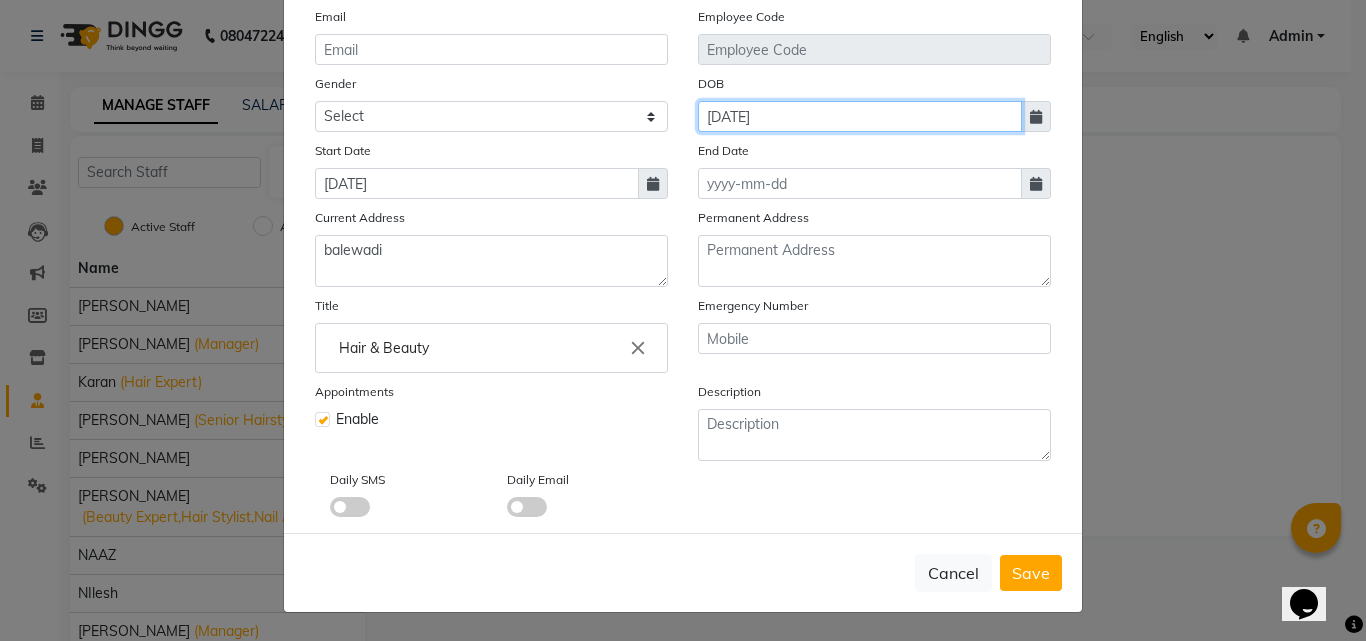 click on "[DATE]" 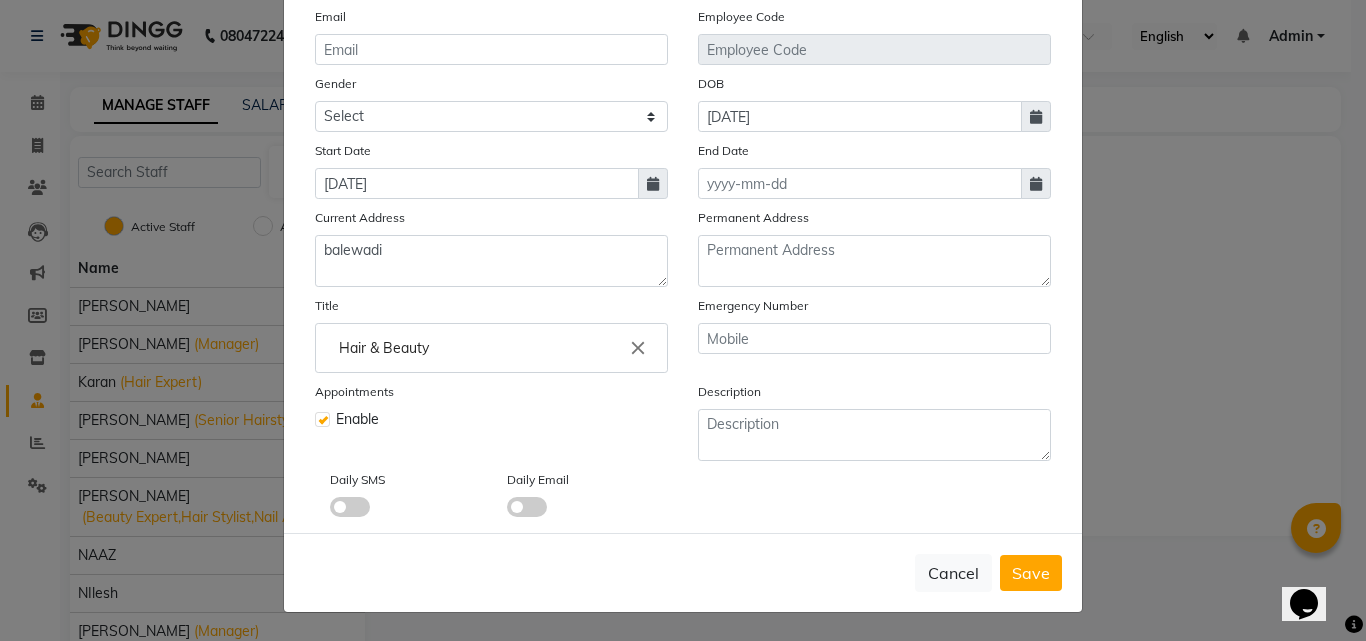 select on "7" 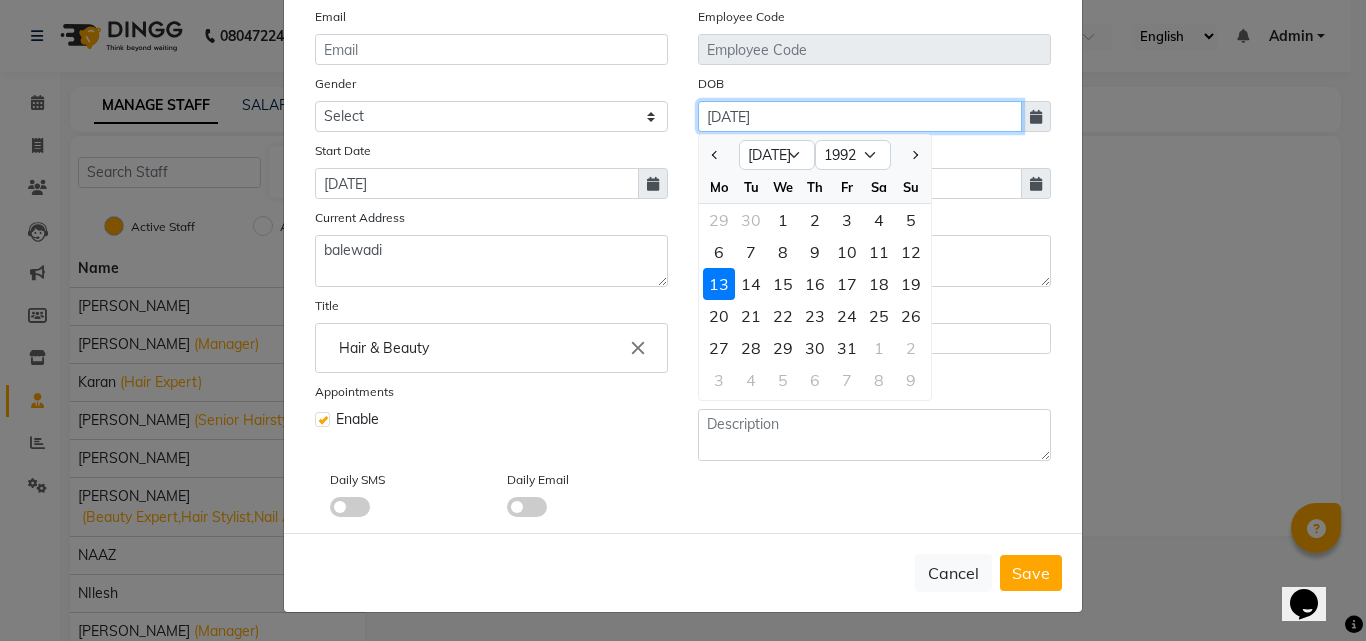 click on "[DATE]" 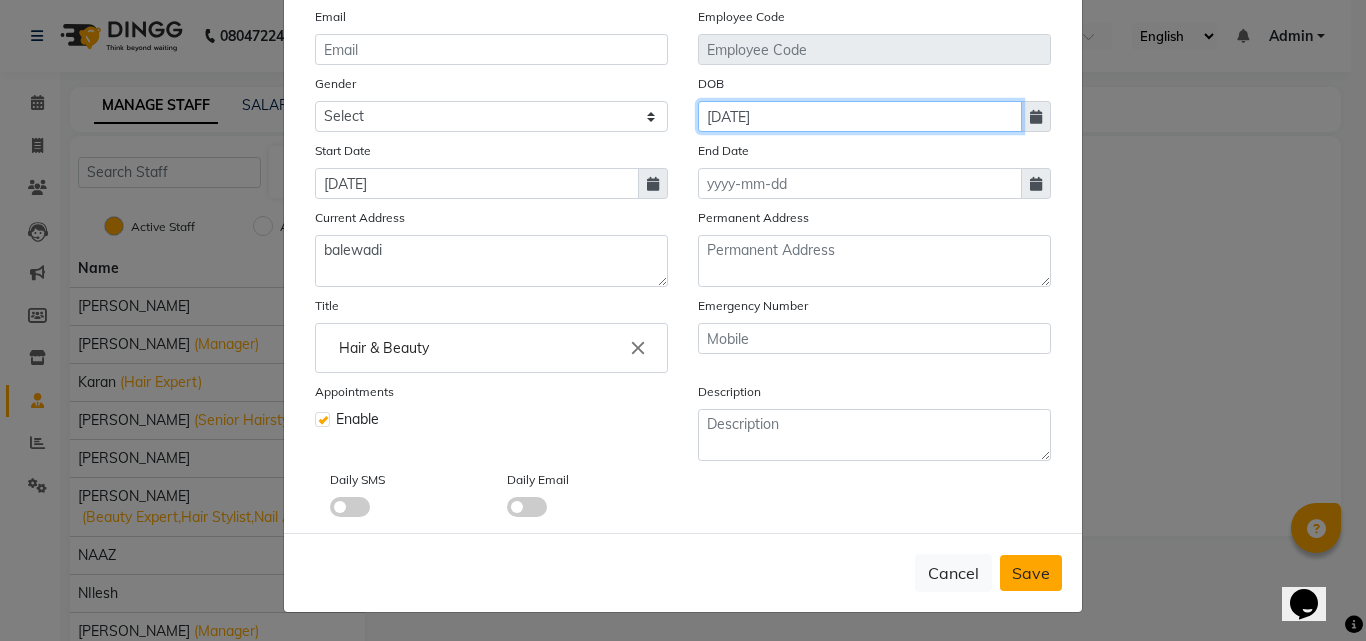 type on "[DATE]" 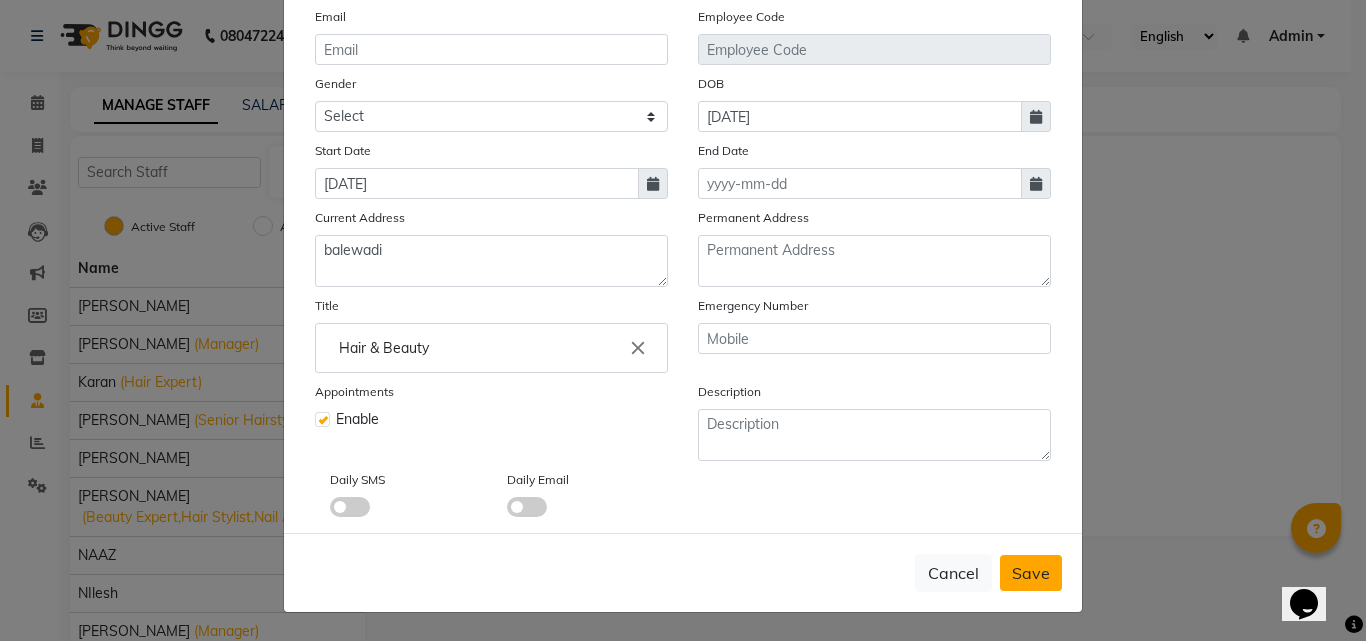 click on "Save" at bounding box center (1031, 573) 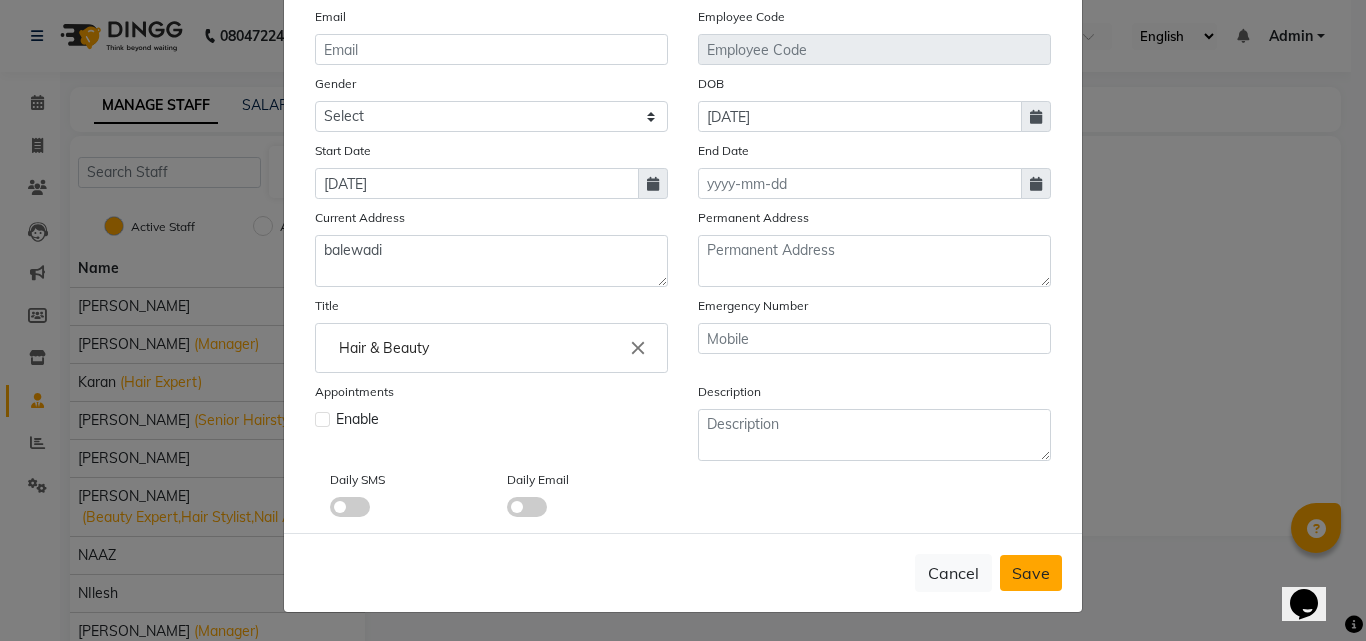 type 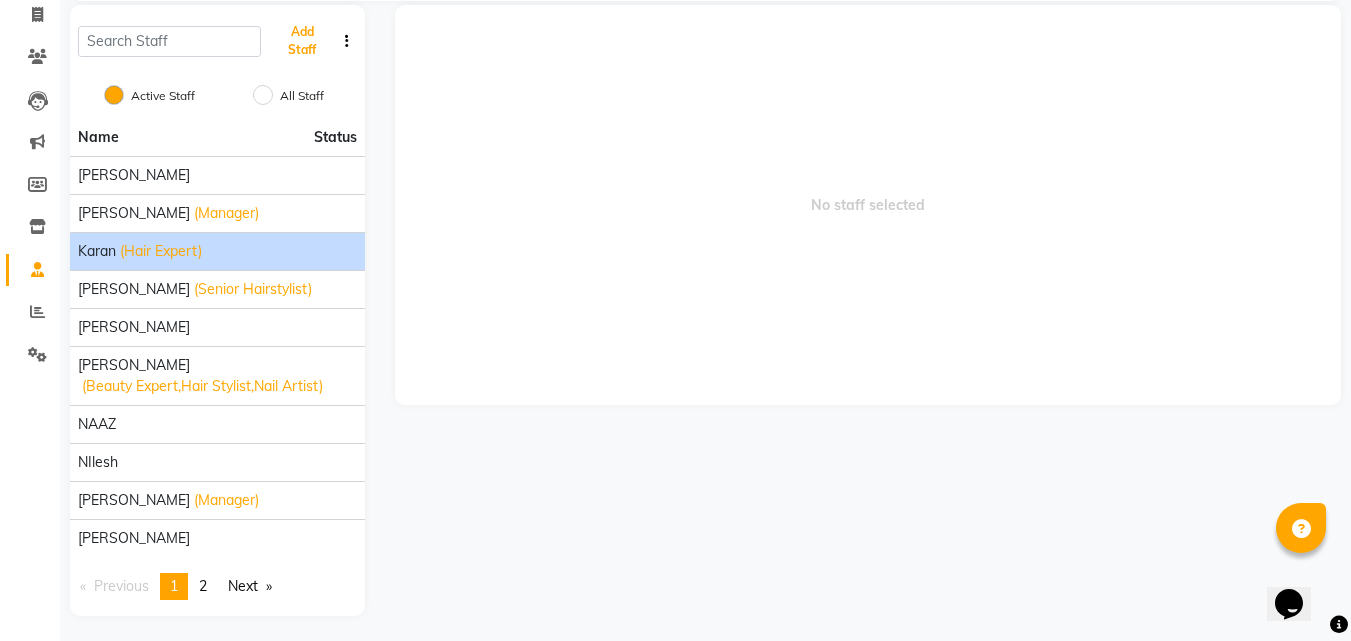 scroll, scrollTop: 136, scrollLeft: 0, axis: vertical 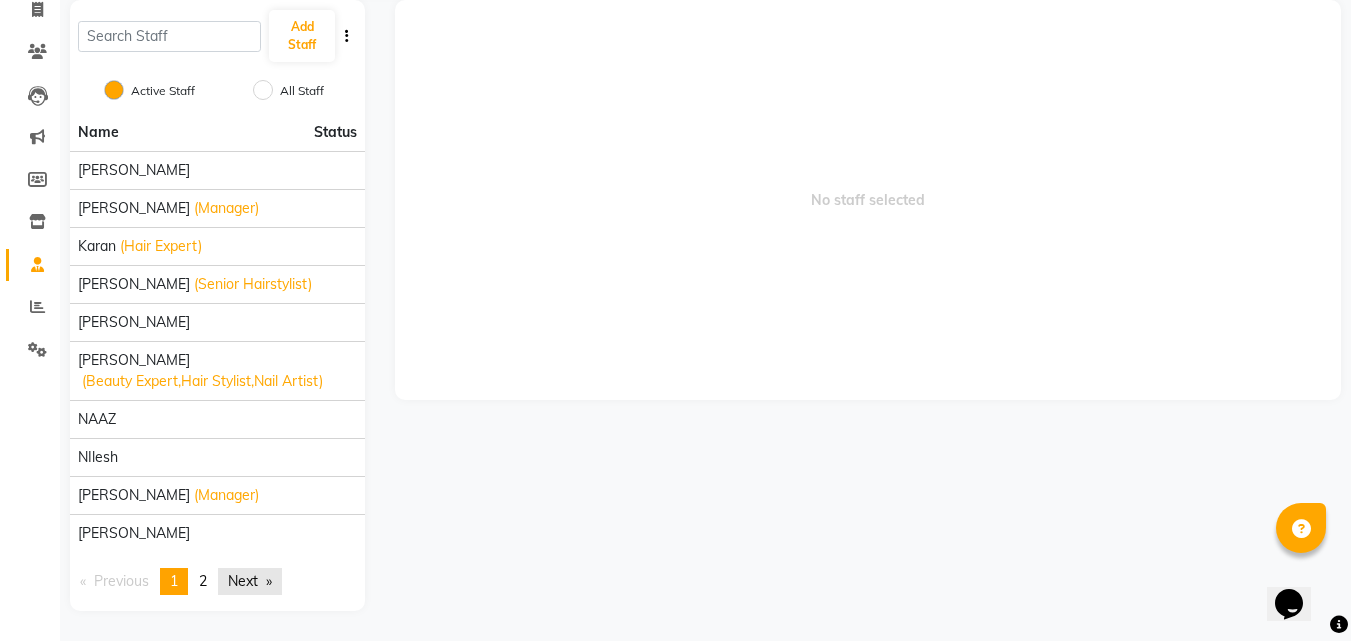 click on "Next  page" at bounding box center (250, 581) 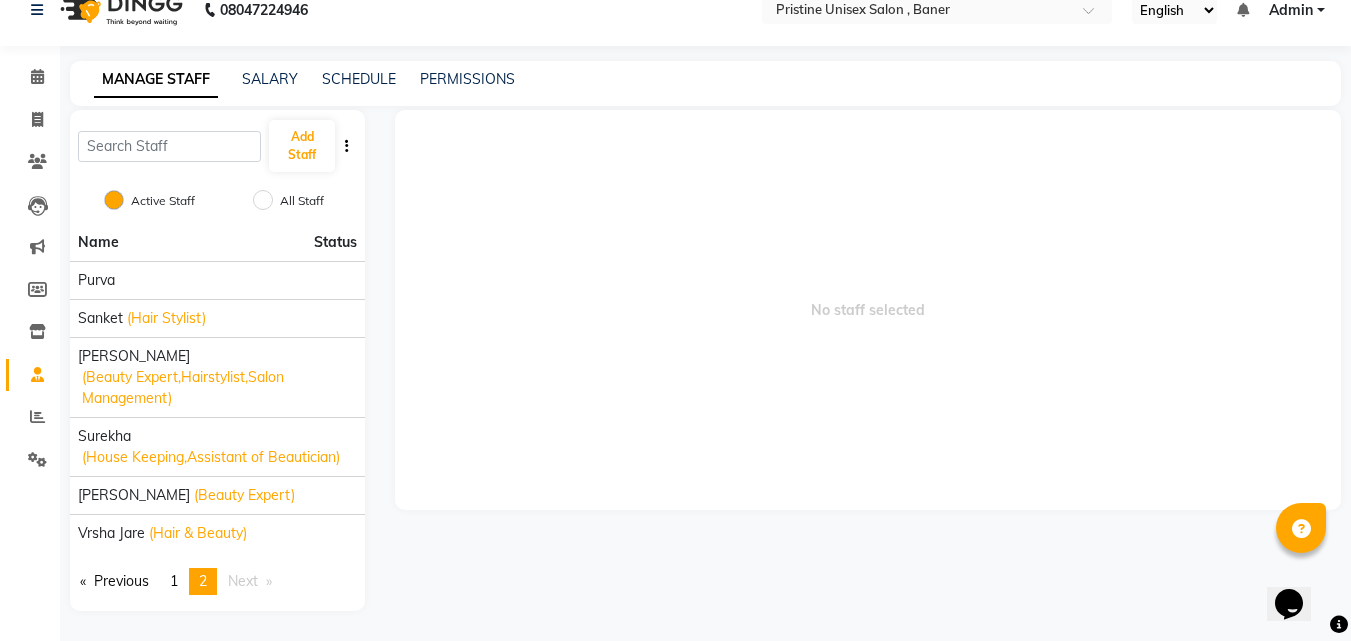 scroll, scrollTop: 26, scrollLeft: 0, axis: vertical 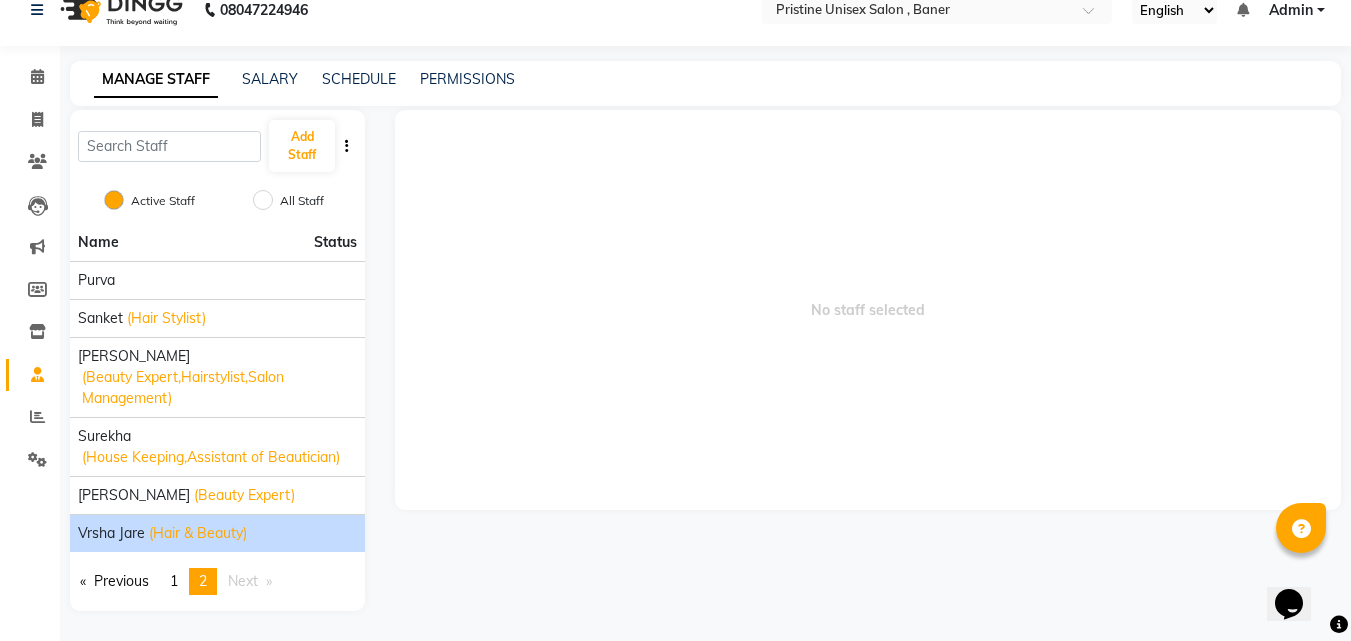 click on "(Hair & Beauty)" 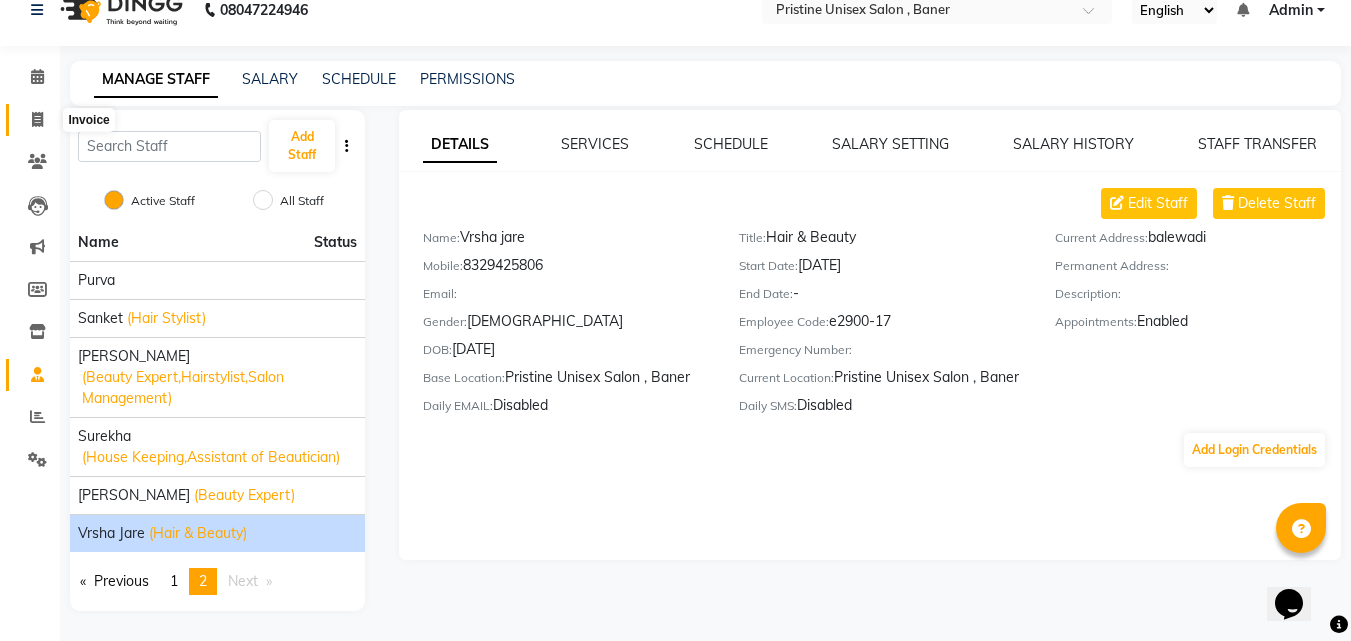 click 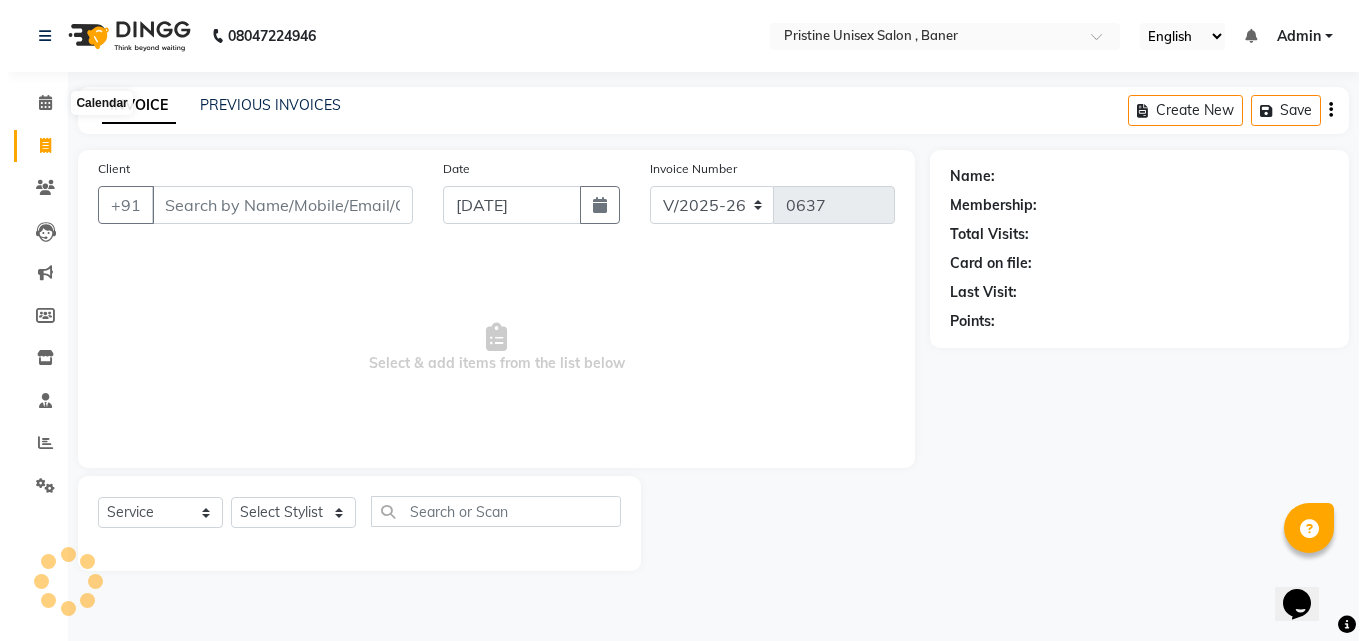 scroll, scrollTop: 0, scrollLeft: 0, axis: both 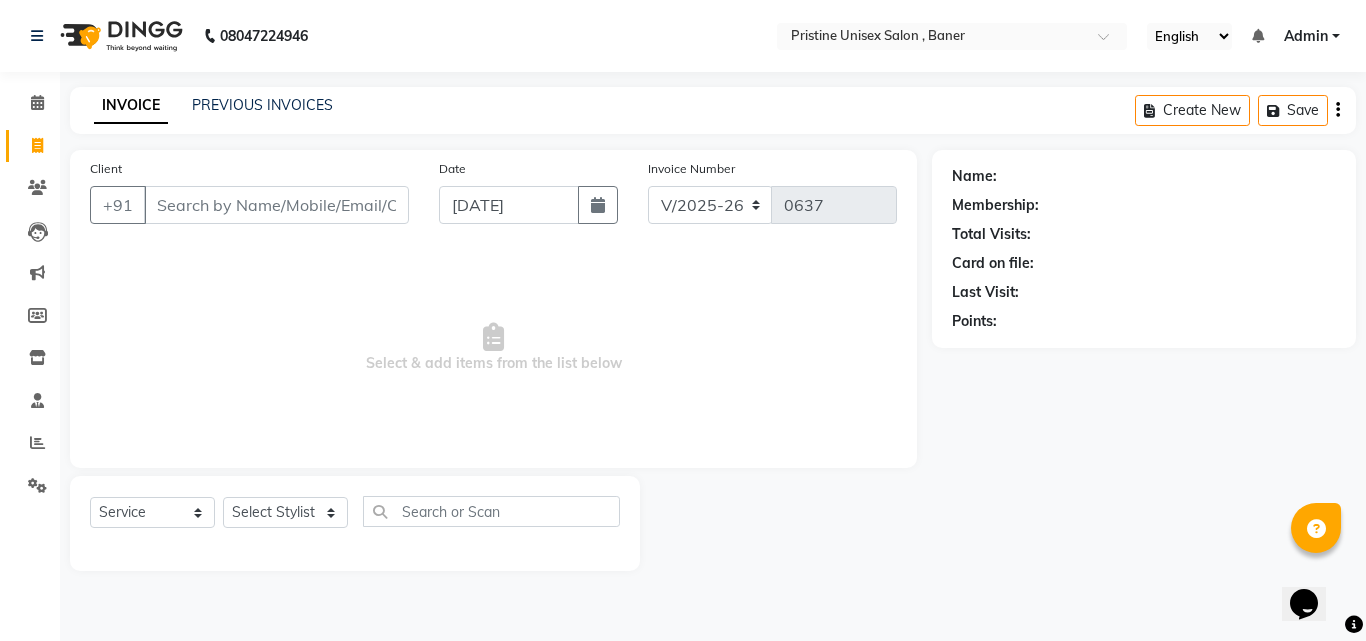 drag, startPoint x: 623, startPoint y: 305, endPoint x: 603, endPoint y: 305, distance: 20 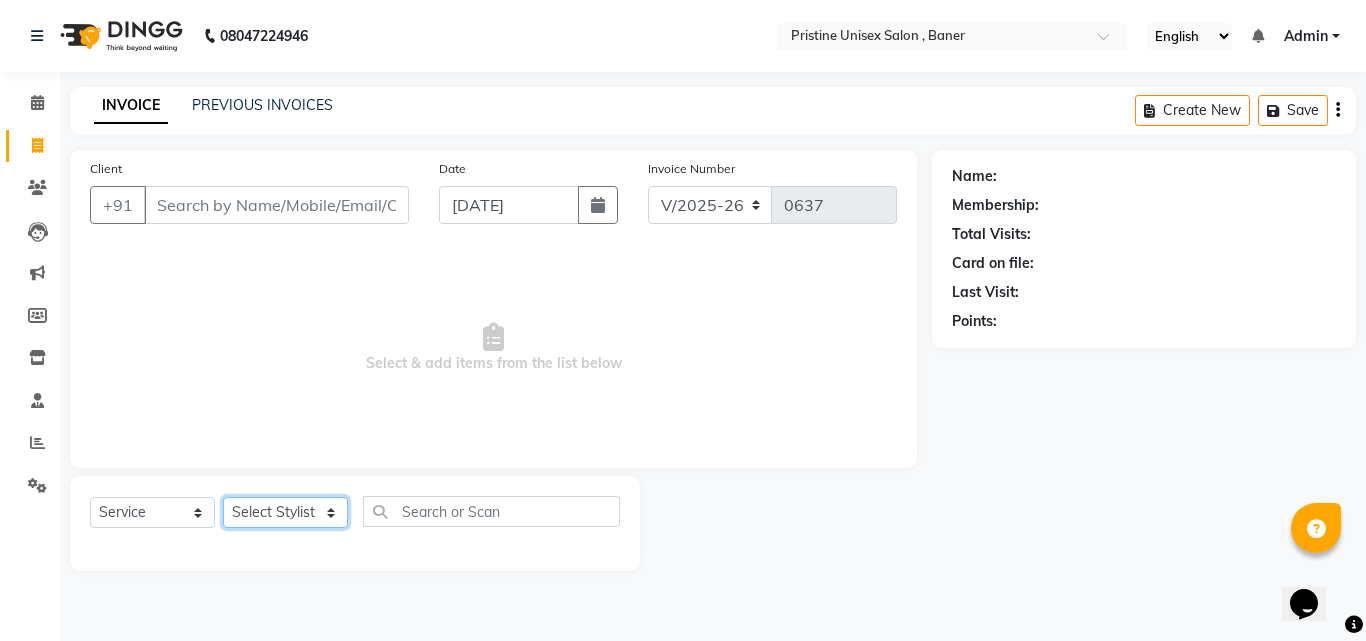 drag, startPoint x: 313, startPoint y: 498, endPoint x: 308, endPoint y: 519, distance: 21.587032 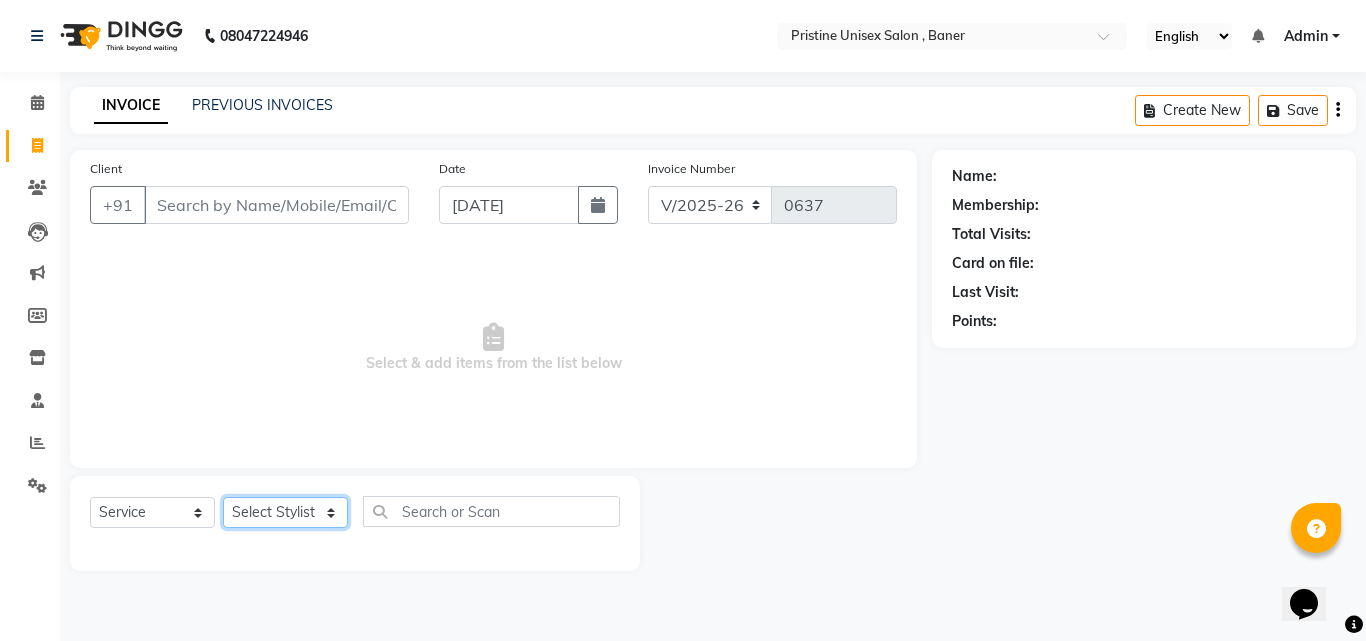 select on "86105" 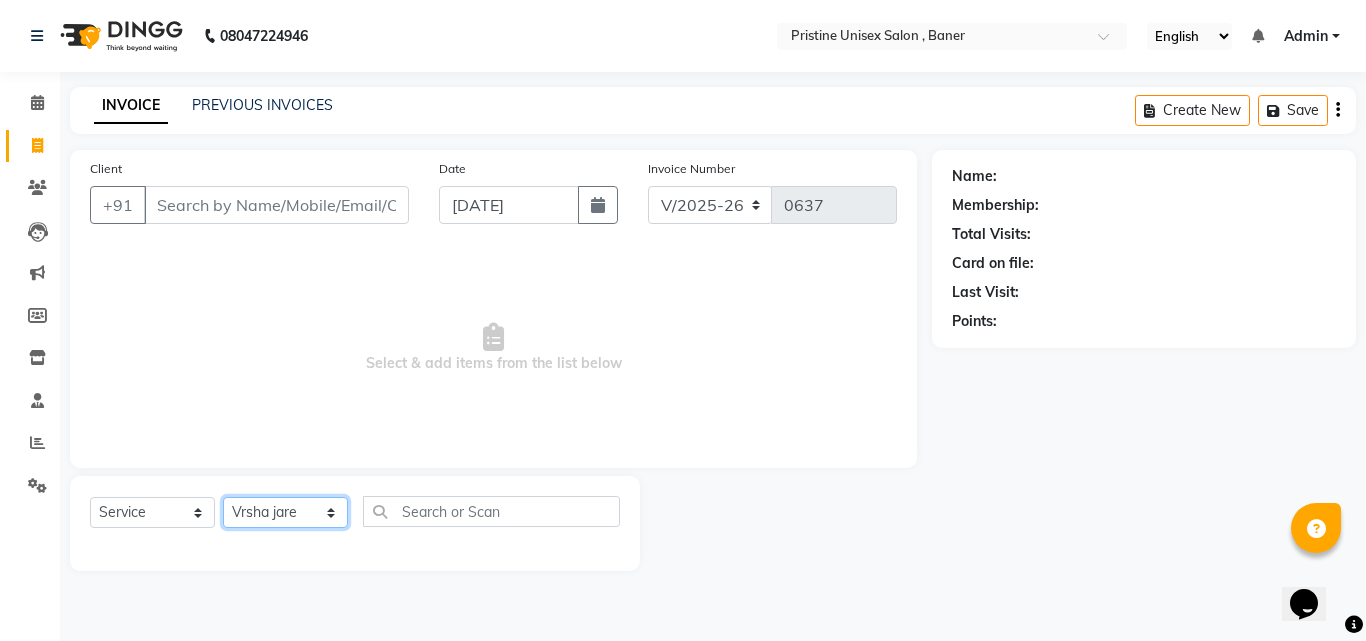 click on "Select Stylist [PERSON_NAME] [PERSON_NAME] Karan  [PERSON_NAME] Mohd [PERSON_NAME] [PERSON_NAME] [PERSON_NAME] pooja [PERSON_NAME] Pooja Mam purva [PERSON_NAME] [PERSON_NAME]  [PERSON_NAME] Vrsha jare" 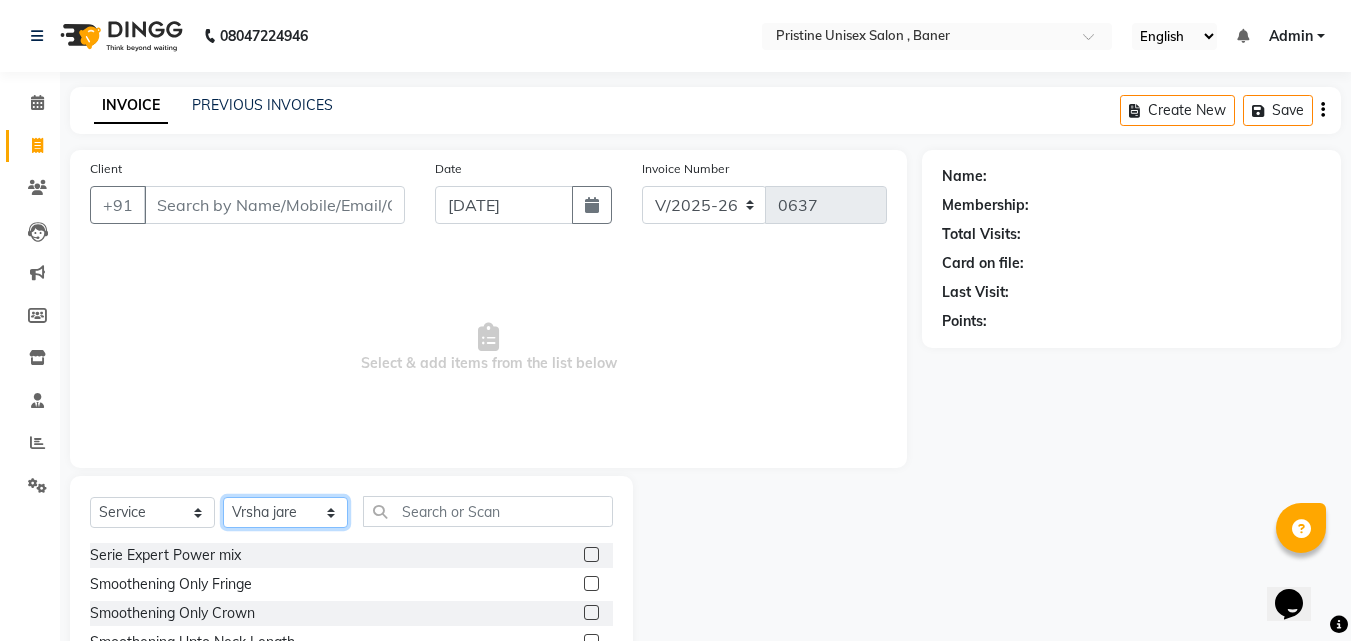 click on "Select Stylist [PERSON_NAME] [PERSON_NAME] Karan  [PERSON_NAME] Mohd [PERSON_NAME] [PERSON_NAME] [PERSON_NAME] pooja [PERSON_NAME] Pooja Mam purva [PERSON_NAME] [PERSON_NAME]  [PERSON_NAME] Vrsha jare" 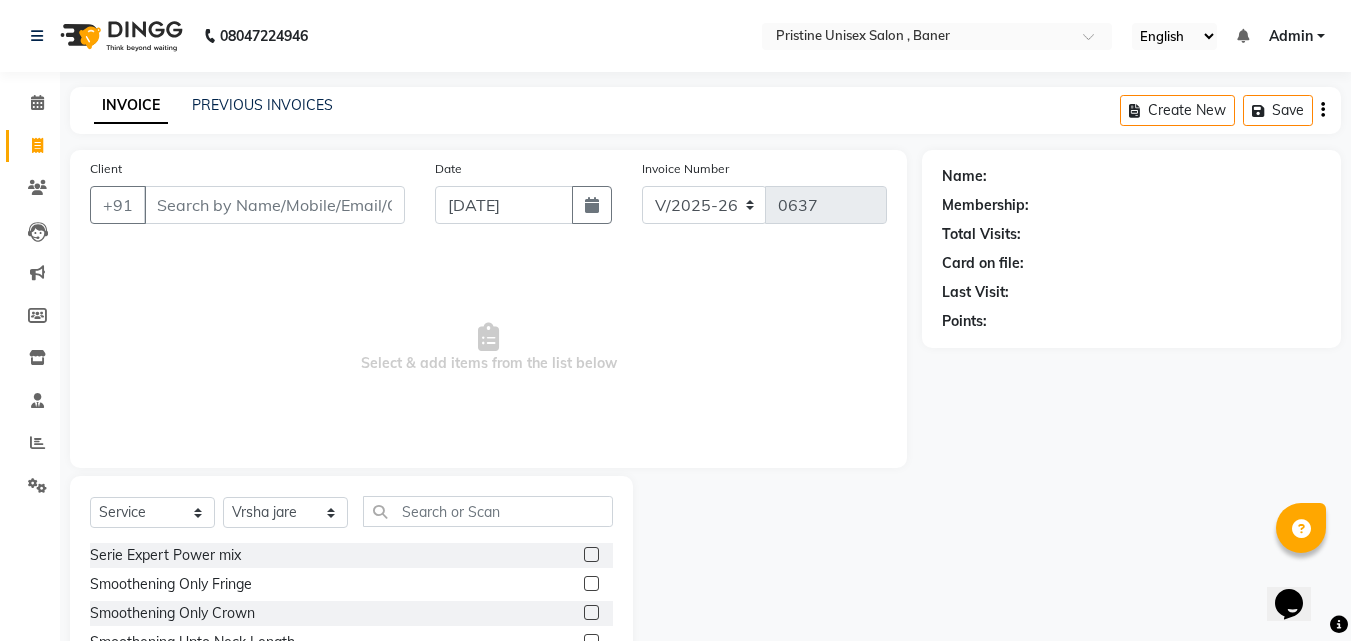 drag, startPoint x: 748, startPoint y: 443, endPoint x: 734, endPoint y: 451, distance: 16.124516 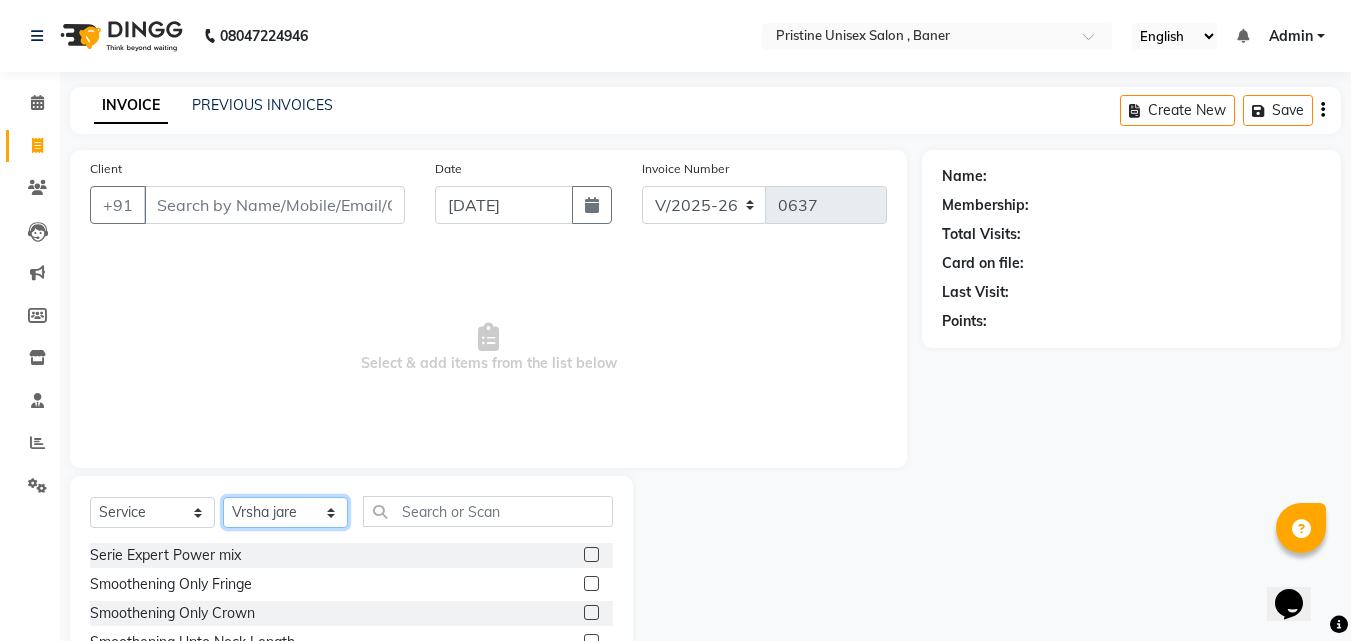click on "Select Stylist [PERSON_NAME] [PERSON_NAME] Karan  [PERSON_NAME] Mohd [PERSON_NAME] [PERSON_NAME] [PERSON_NAME] pooja [PERSON_NAME] Pooja Mam purva [PERSON_NAME] [PERSON_NAME]  [PERSON_NAME] Vrsha jare" 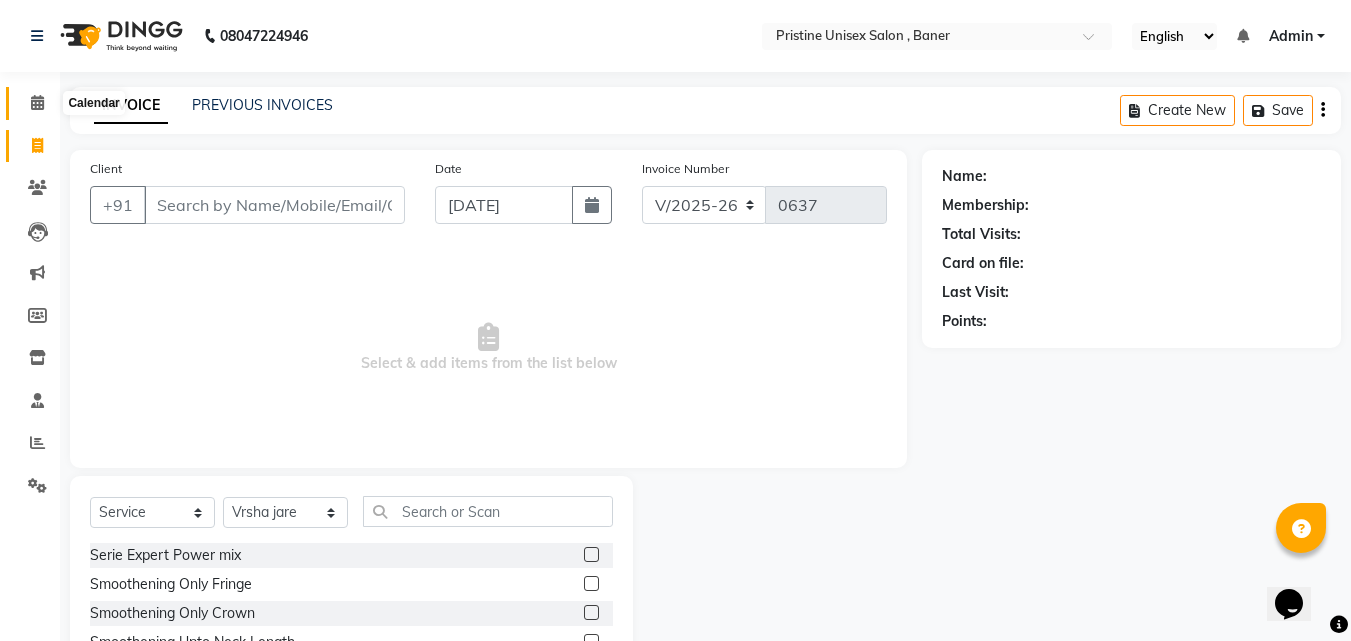 click 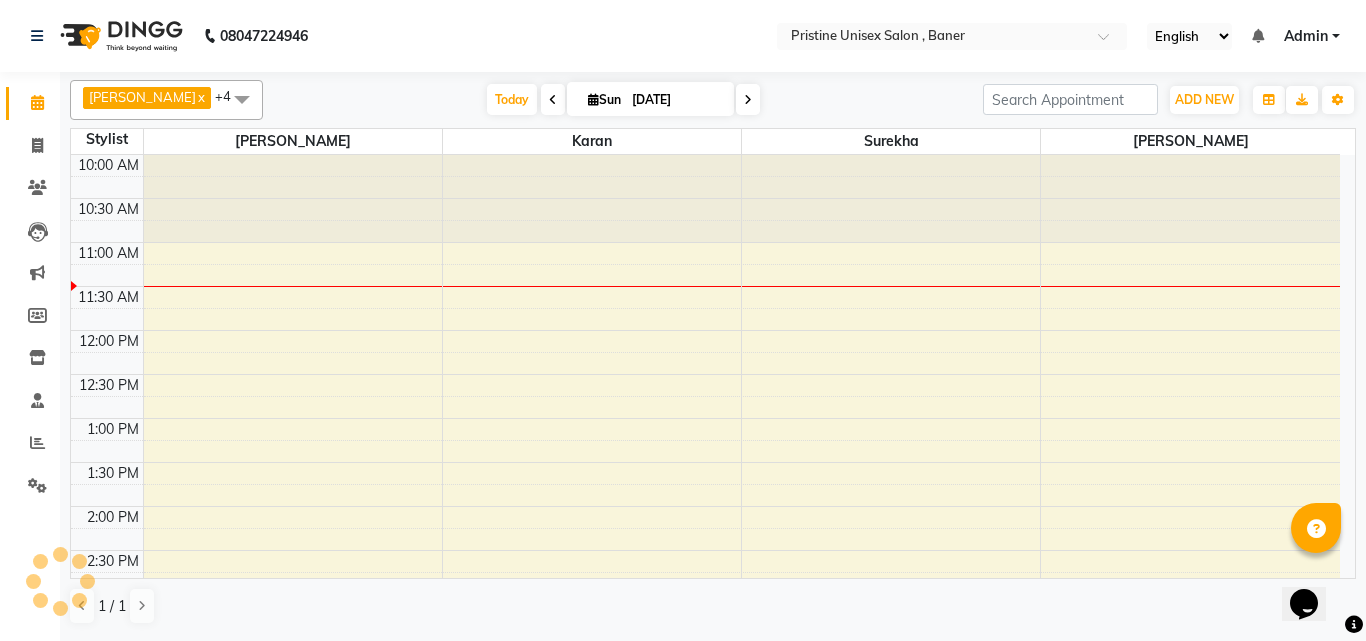 click at bounding box center [242, 99] 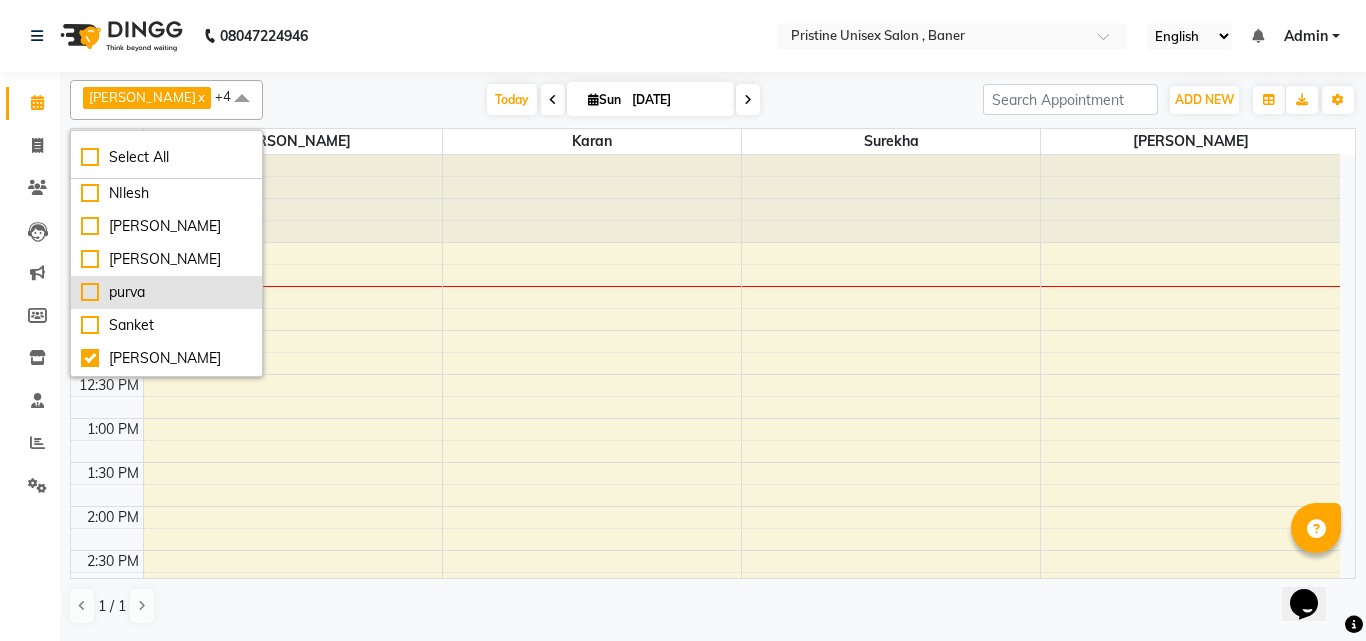 scroll, scrollTop: 286, scrollLeft: 0, axis: vertical 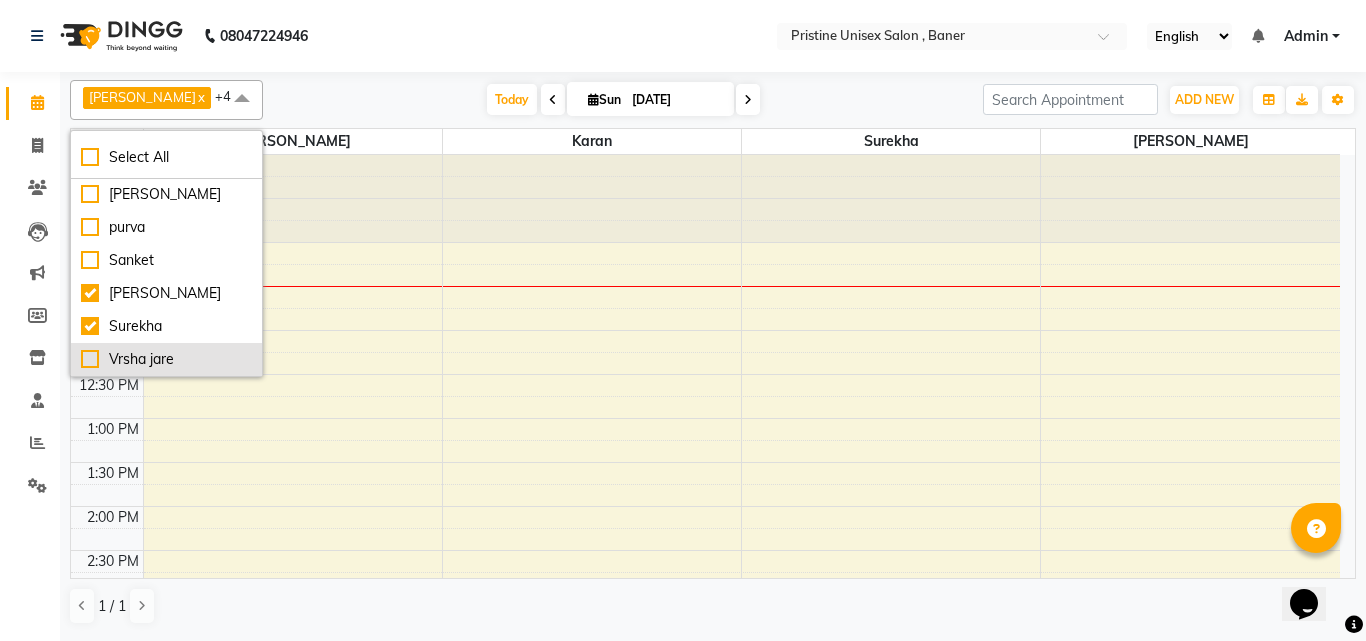 click on "Vrsha jare" at bounding box center [166, 359] 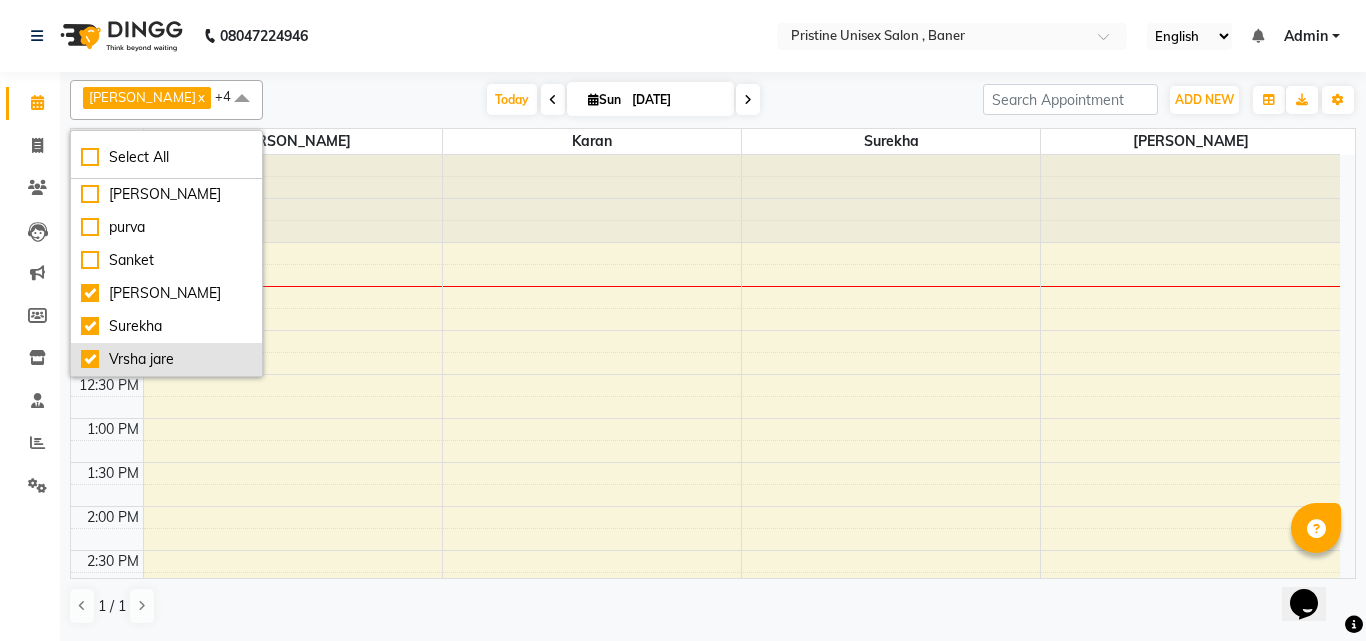 checkbox on "true" 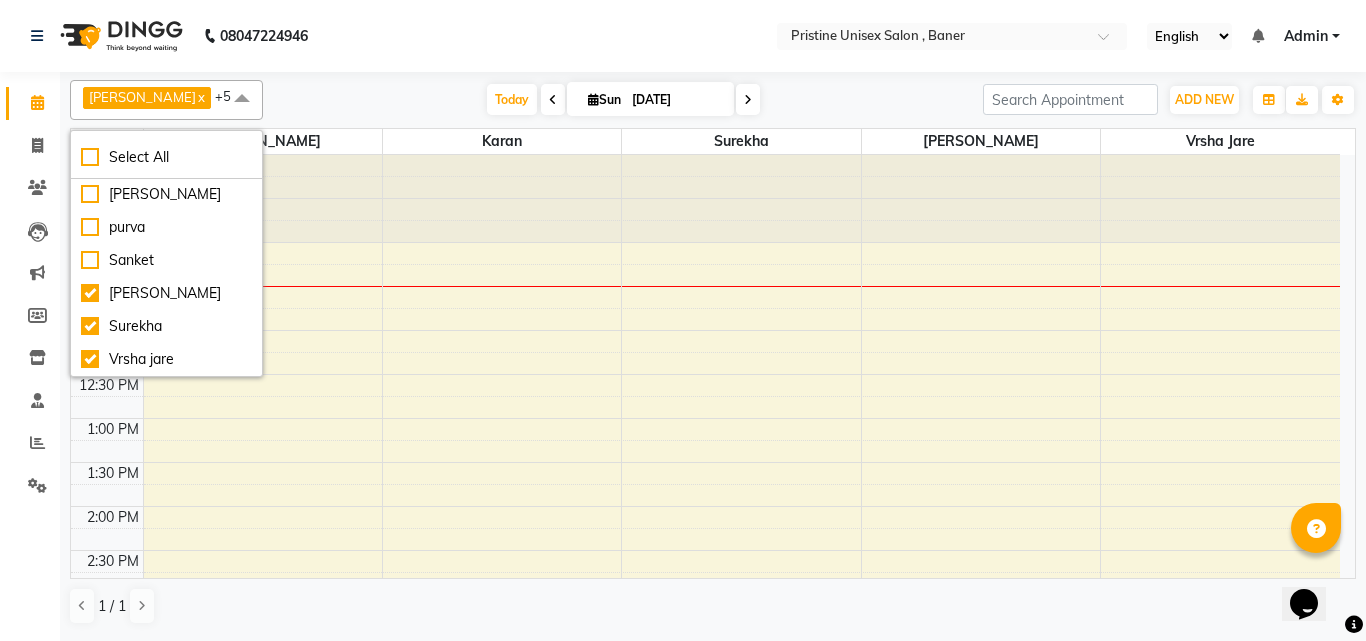 click on "Calendar  Invoice  Clients  Leads   Marketing  Members  Inventory  Staff  Reports  Settings Completed InProgress Upcoming Dropped Tentative Check-In Confirm Bookings Generate Report Segments Page Builder" 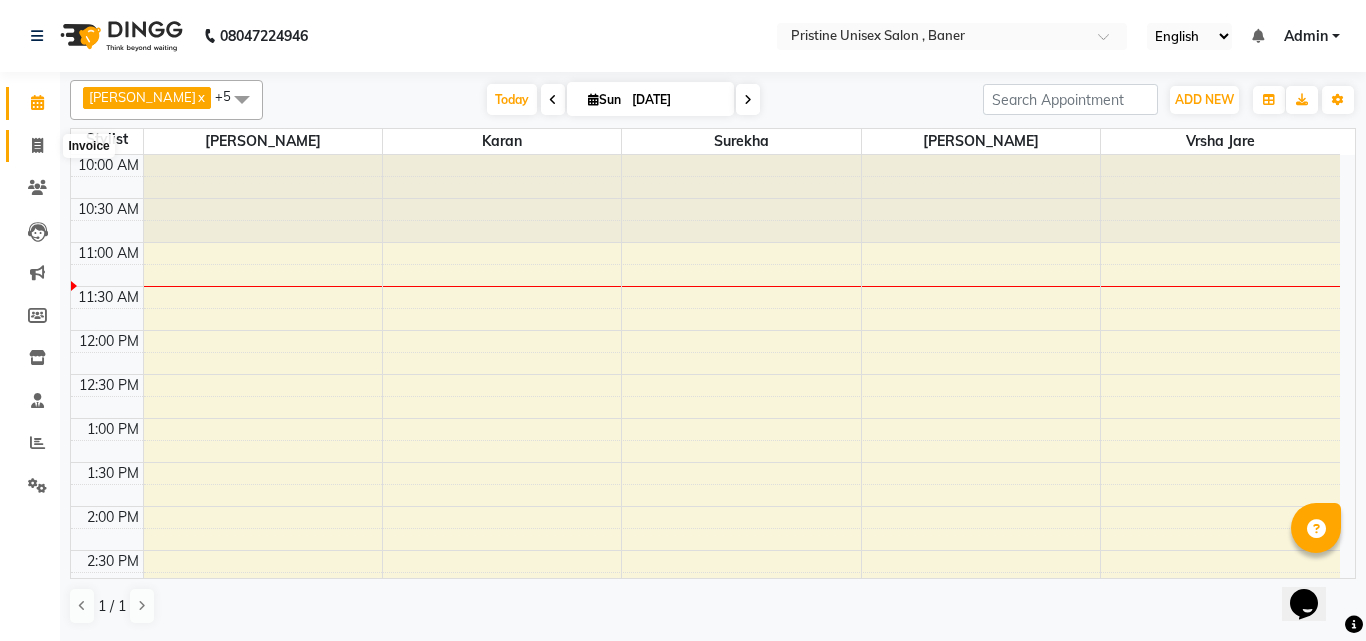 click 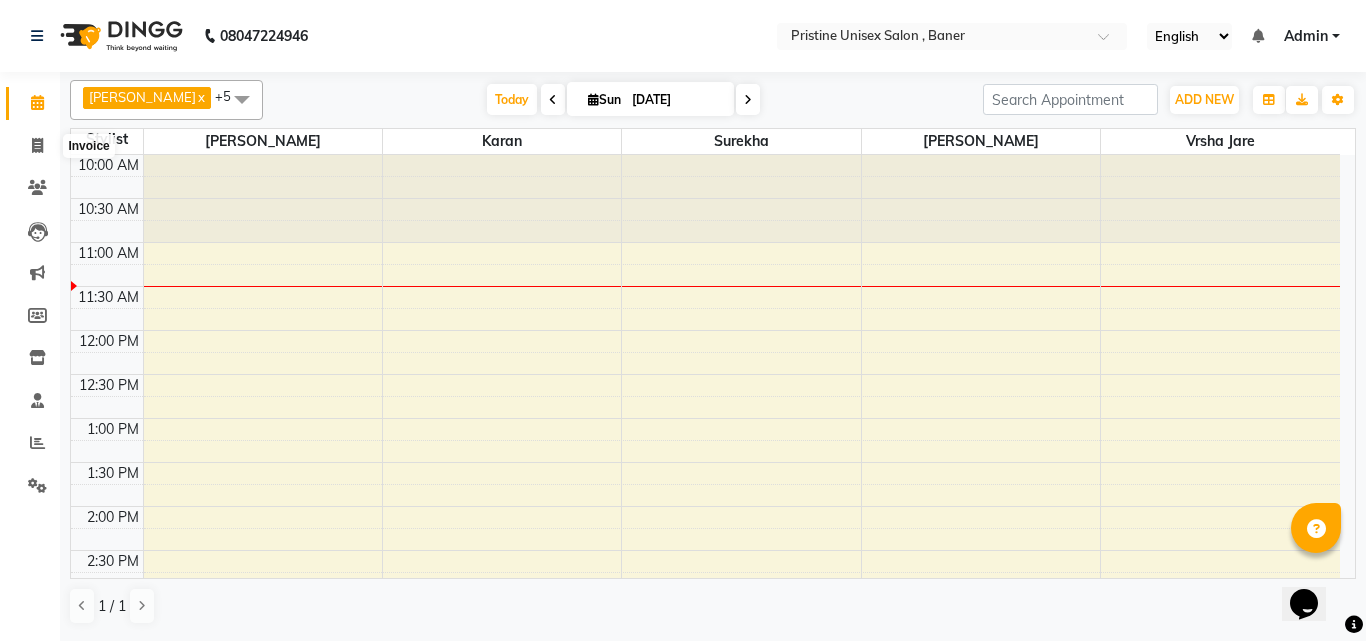 select on "6610" 